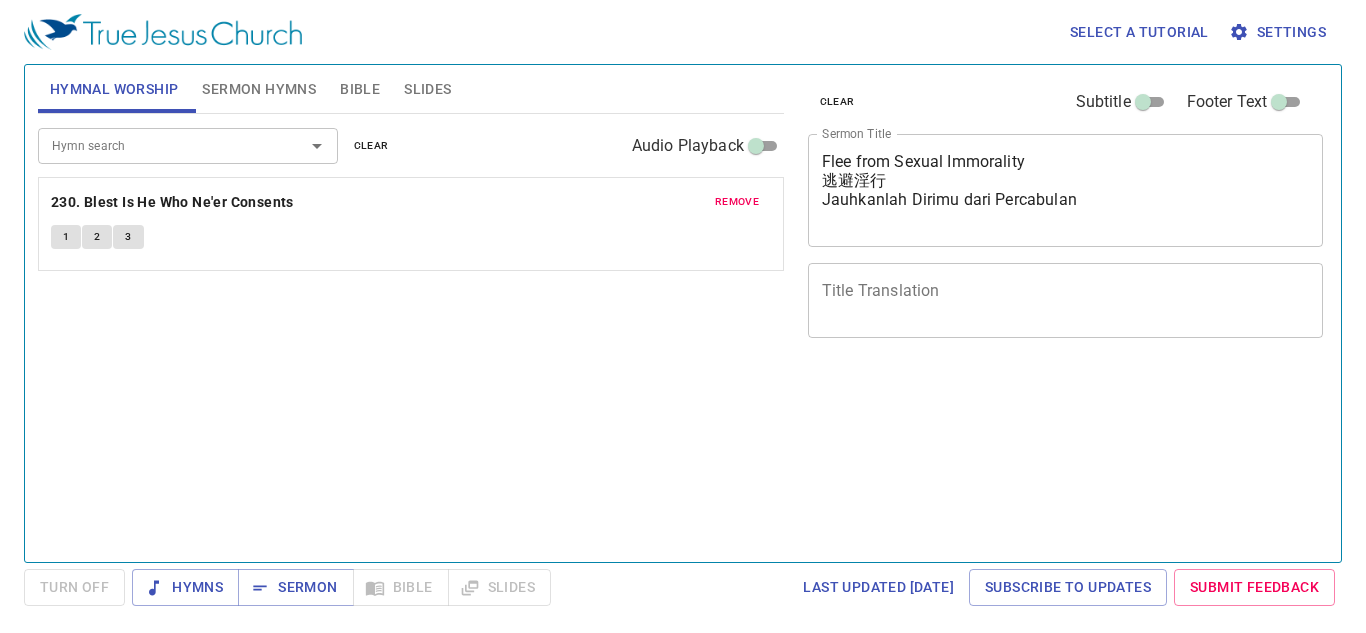 scroll, scrollTop: 0, scrollLeft: 0, axis: both 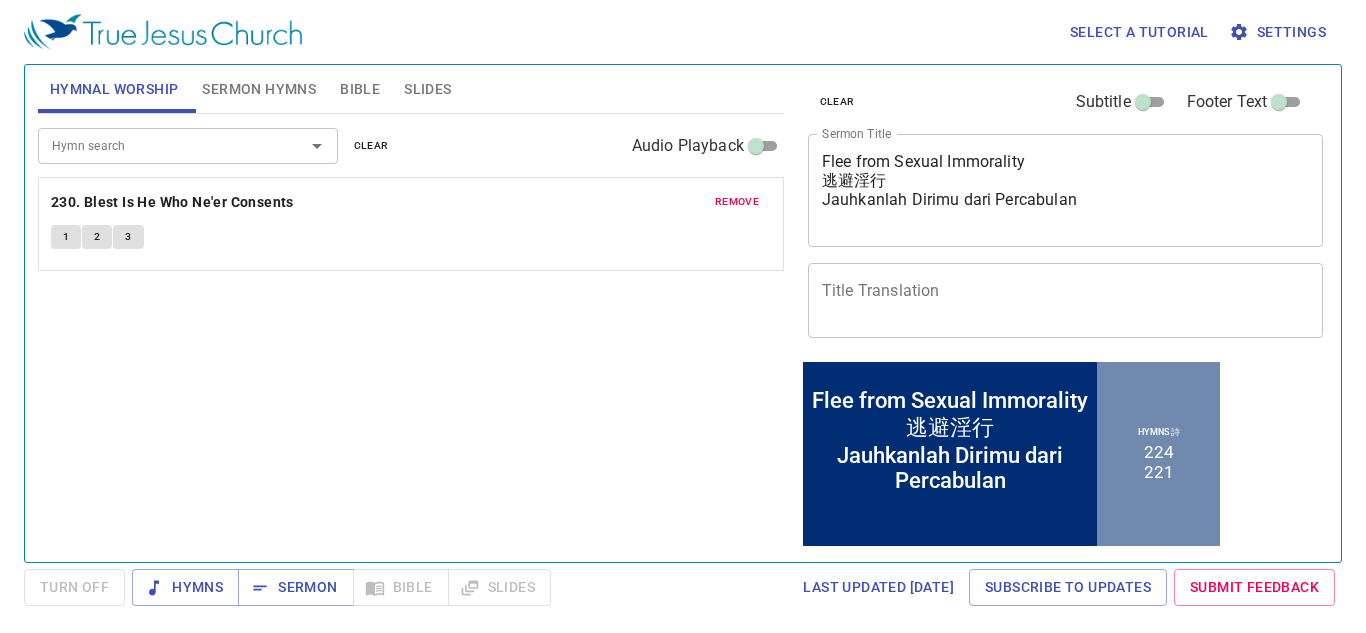 click on "Sermon Hymns" at bounding box center [259, 89] 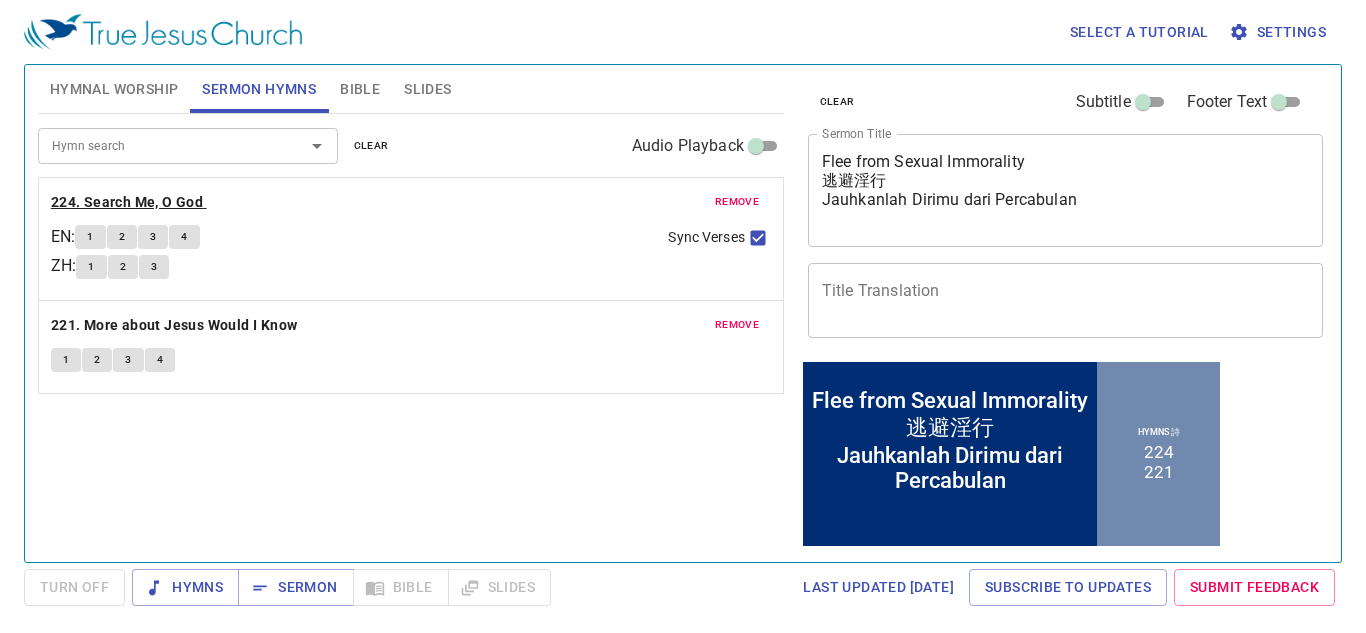 click on "224. Search Me, O God" at bounding box center [0, 0] 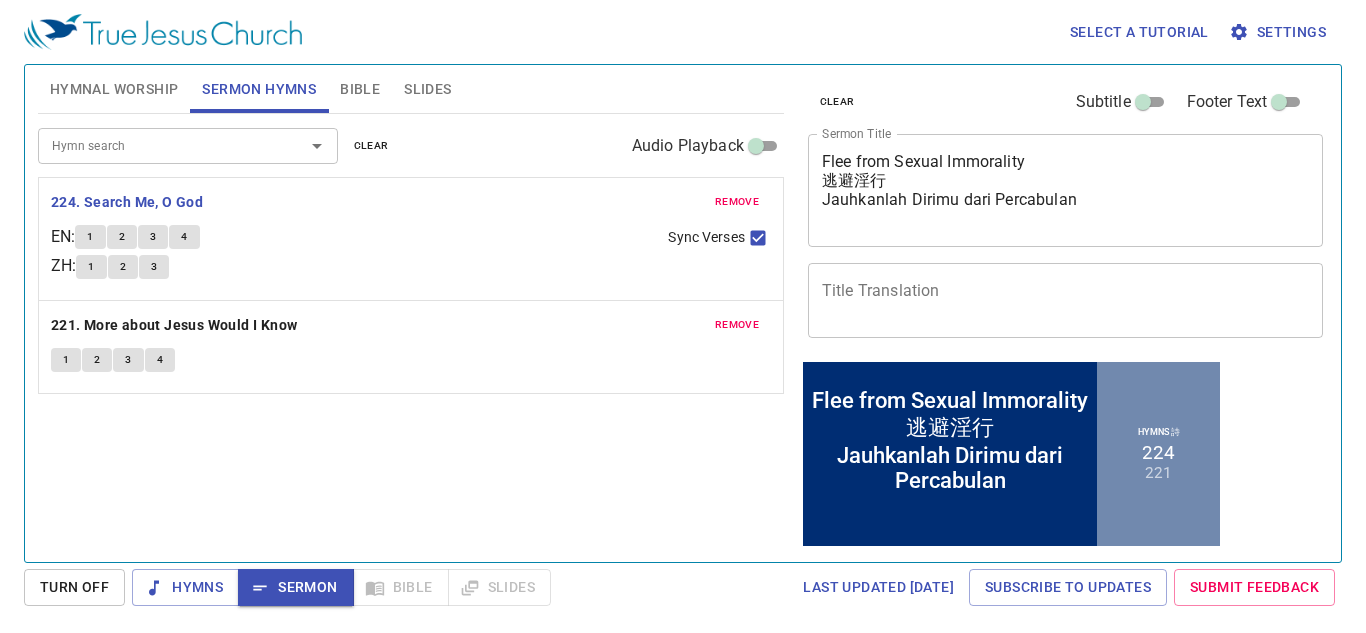click on "Slides" at bounding box center [427, 89] 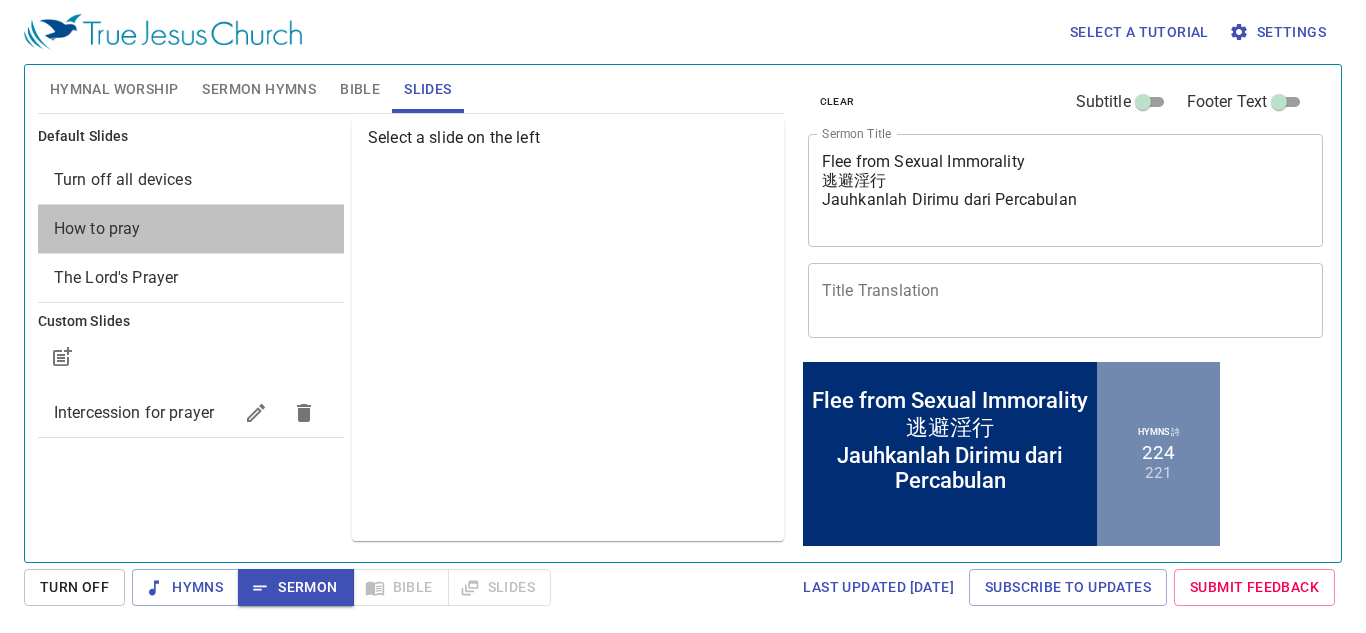 click on "How to pray" at bounding box center [191, 180] 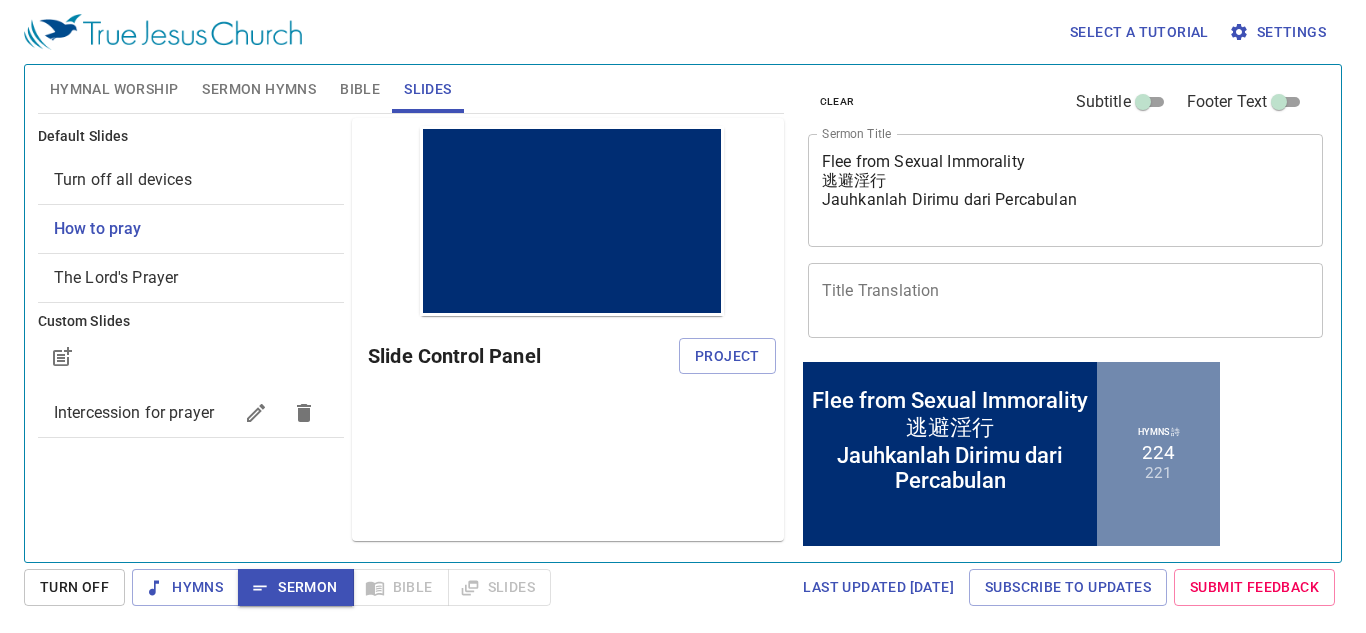 scroll, scrollTop: 0, scrollLeft: 0, axis: both 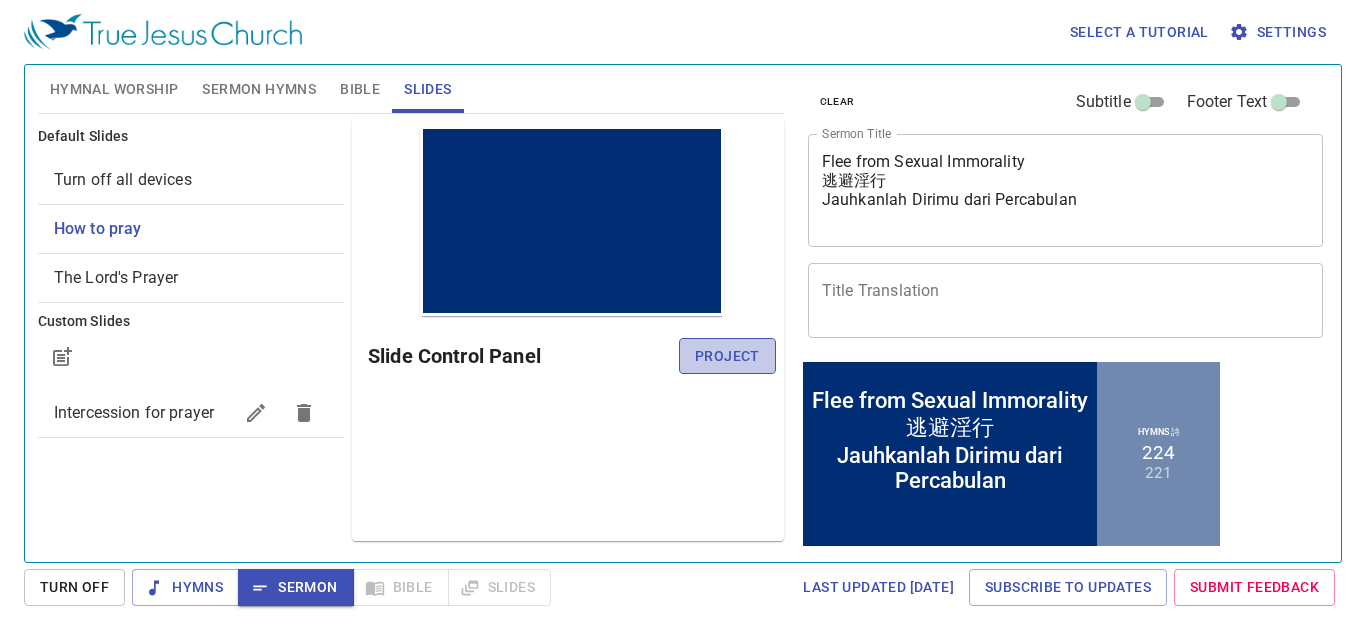 click on "Project" at bounding box center (727, 356) 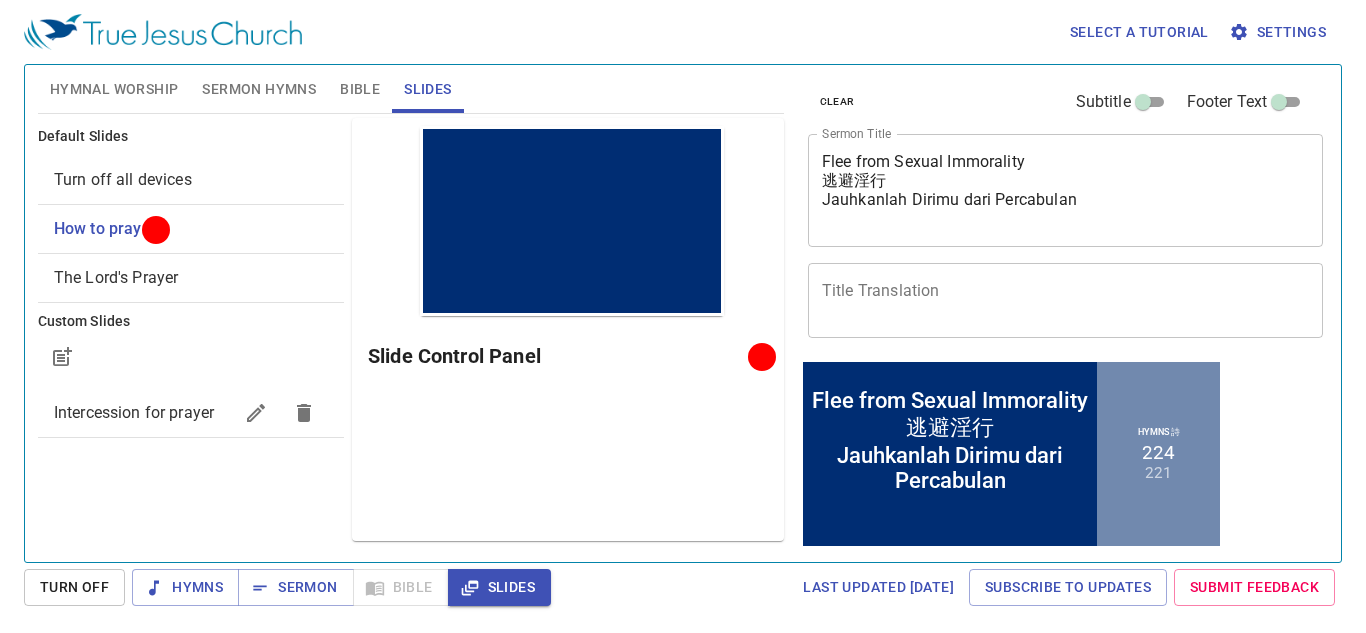 click on "Turn off all devices" at bounding box center (123, 179) 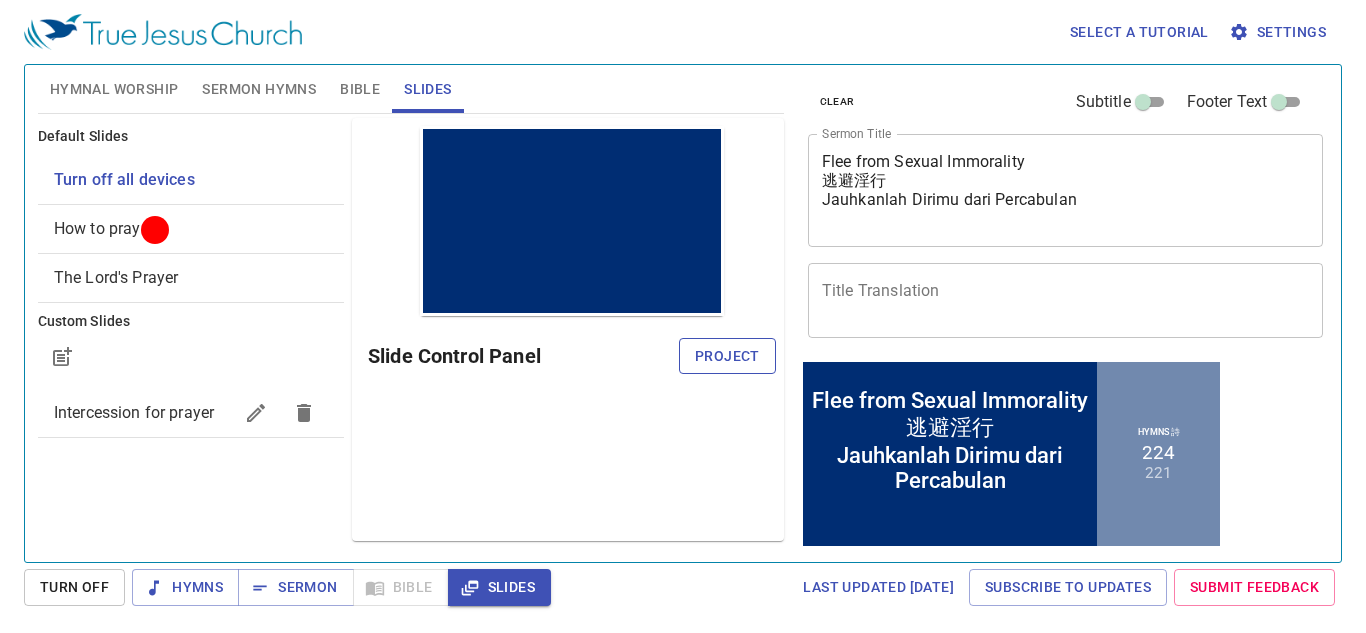 click on "Project" at bounding box center [727, 356] 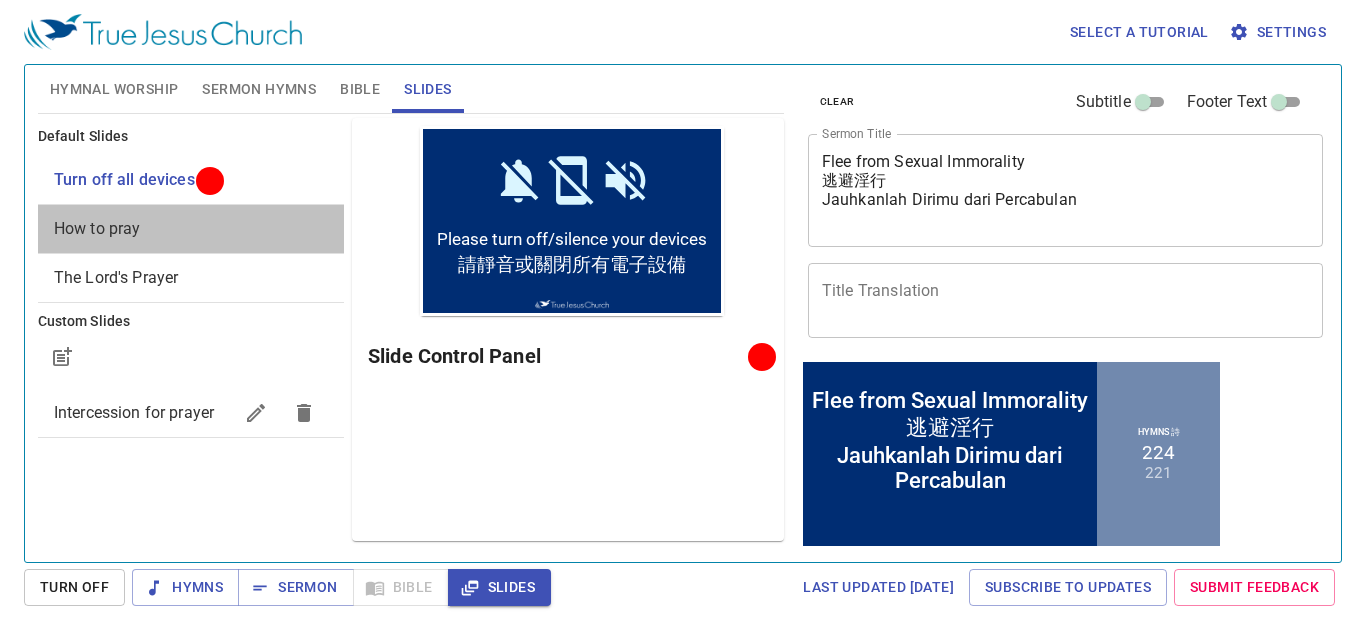 click on "How to pray" at bounding box center (124, 179) 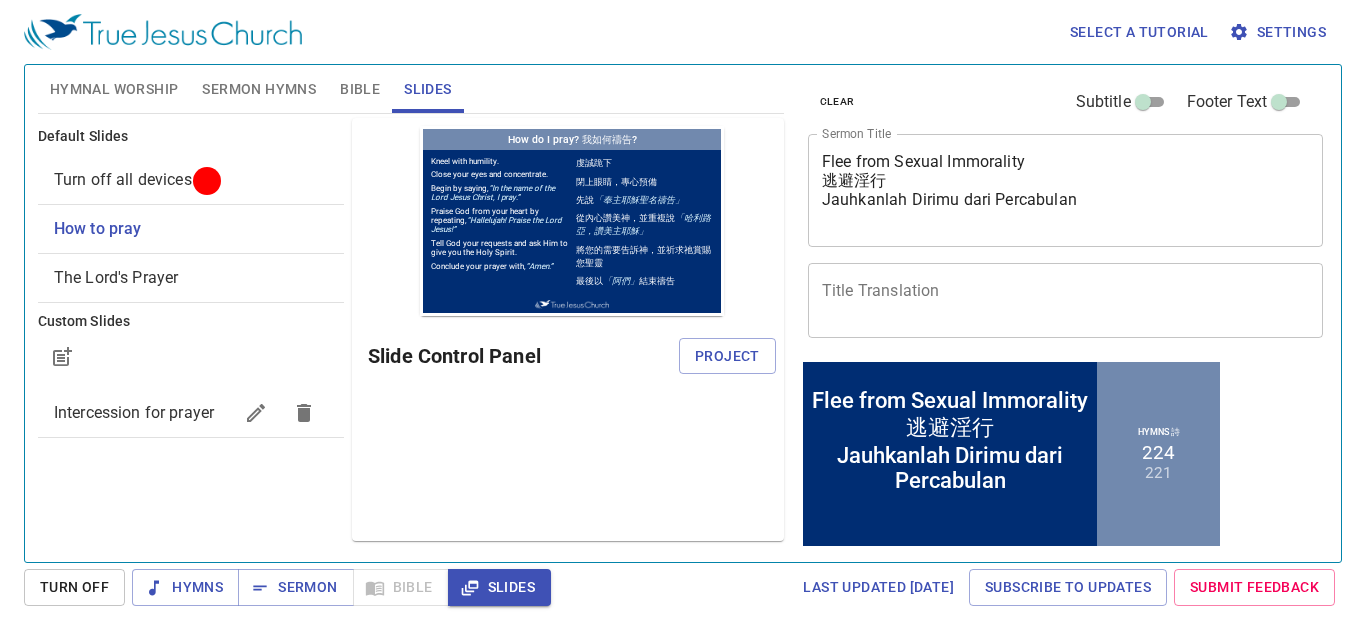 click on "Project" at bounding box center [727, 356] 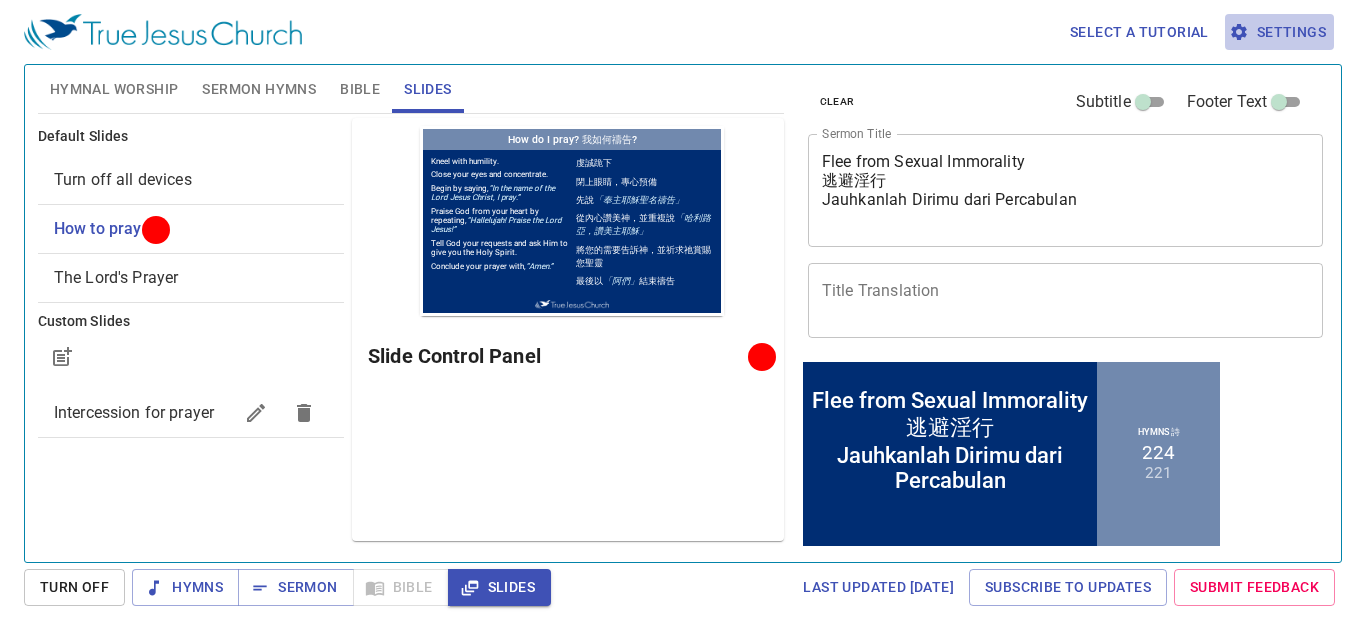 click on "Settings" at bounding box center (1279, 32) 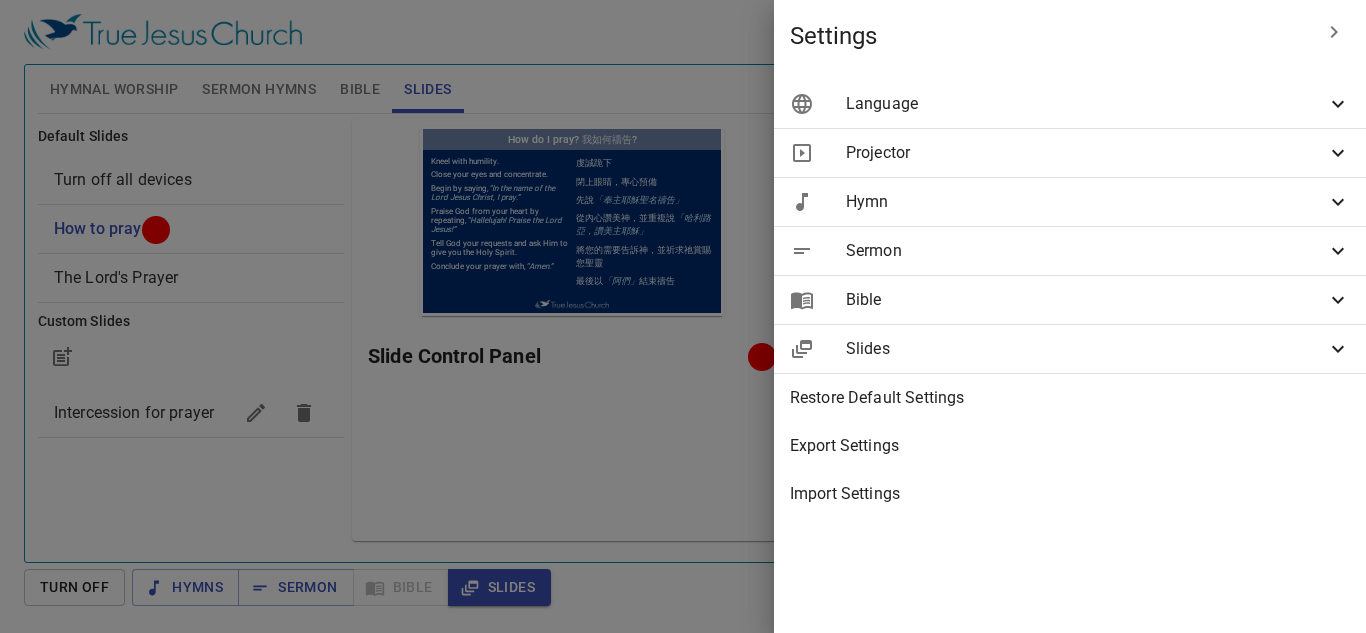 click on "Projector" at bounding box center (1086, 104) 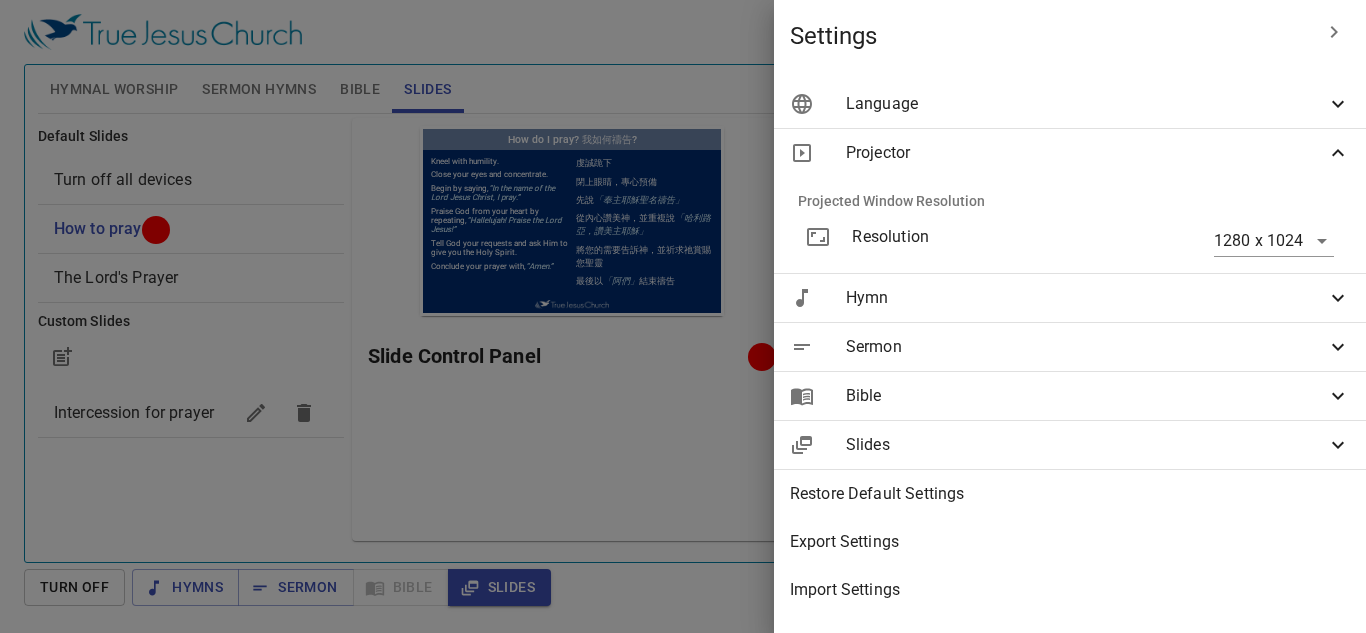 click on "Select a tutorial Settings Hymnal Worship Sermon Hymns Bible Slides Hymn search Hymn search   clear Audio Playback remove 230. Blest Is He Who Ne'er Consents   1 2 3 Hymn search Hymn search   clear Audio Playback remove 224. Search Me, O God   EN :   1 2 3 4 ZH :   1 2 3 Sync Verses remove 221. More about Jesus Would I Know   1 2 3 4 Genesis 1 Bible Reference (Ctrl + /) Bible Reference (Ctrl + /)   Verse History   Previous  (←, ↑)     Next  (→, ↓) Show 1 verse Show 2 verses Show 3 verses Show 4 verses Show 5 verses 1 In the beginning God created the heavens and the earth.   ﻿起初 ，　神 創造 天 地 。 2 The earth was without form, and void; and darkness was on the face of the deep. And the Spirit of God was hovering over the face of the waters.   地 是 空虛 混沌 ，淵 面 黑暗 ；　神 的靈 運行 在水 面 上 。 3 Then God said, "Let there be light"; and there was light.   神 說 ：要有 光 ，就有了光 。 4   神 看 光 是好的 ，就把光 5" at bounding box center [683, 316] 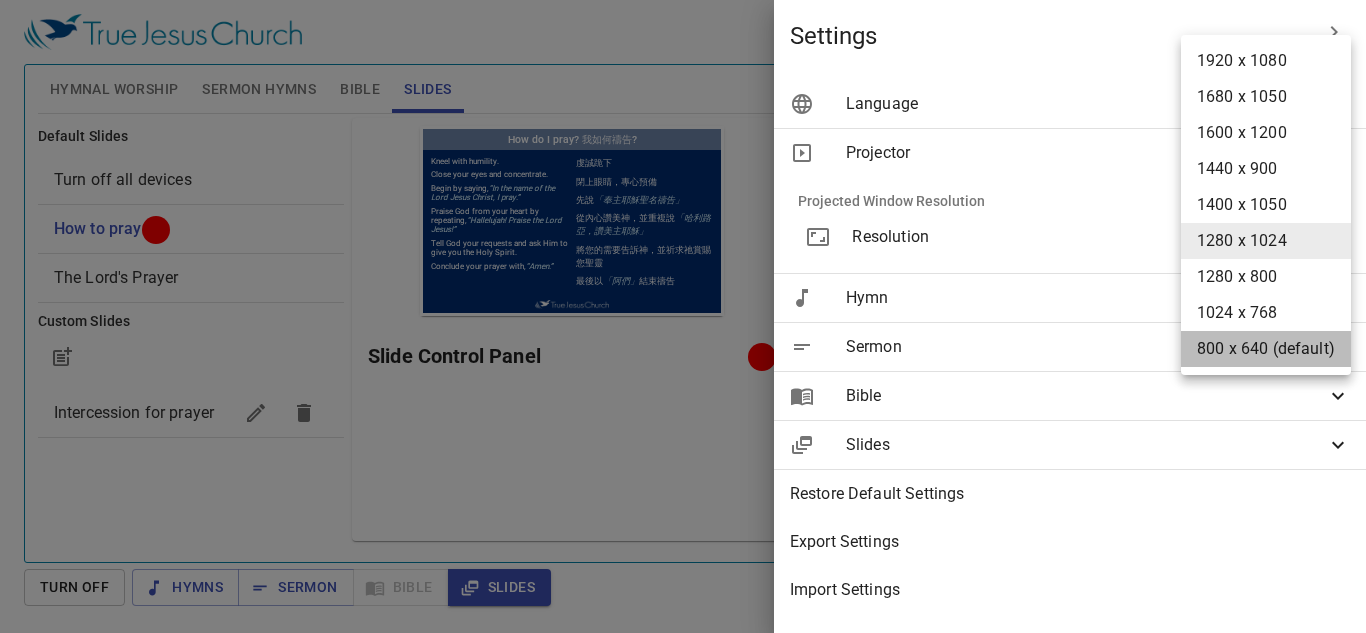 click on "800 x 640 (default)" at bounding box center [1266, 349] 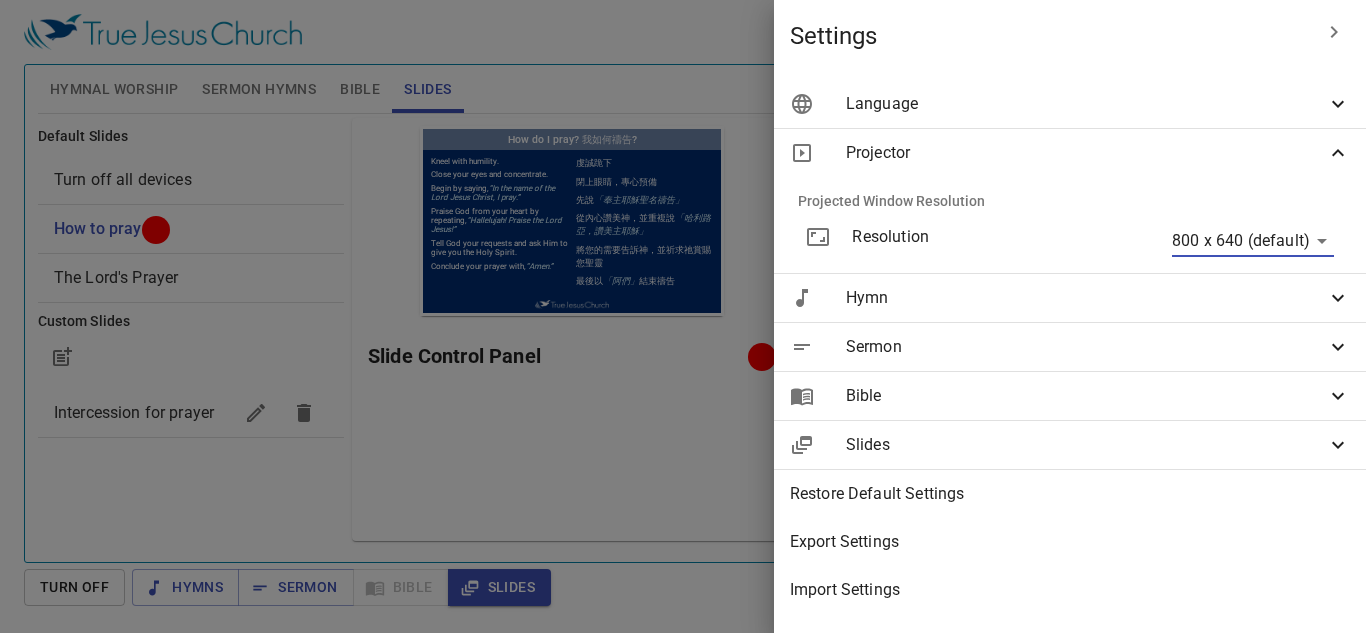 click at bounding box center (1334, 32) 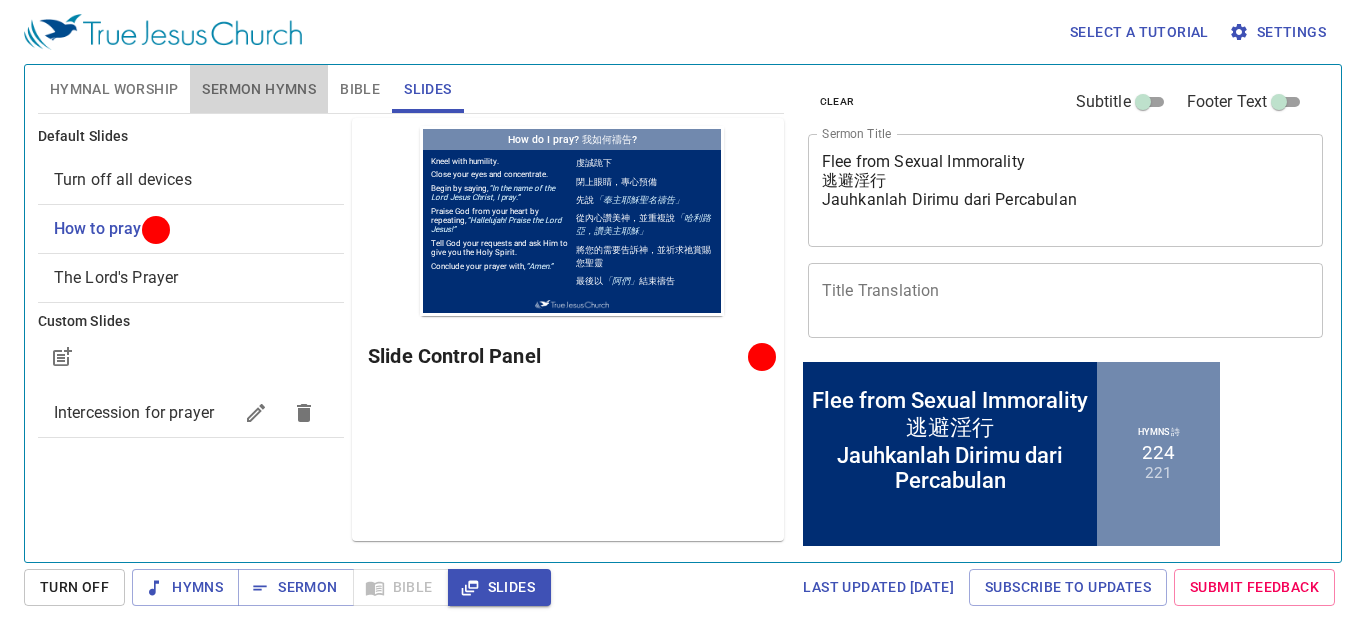 click on "Sermon Hymns" at bounding box center (259, 89) 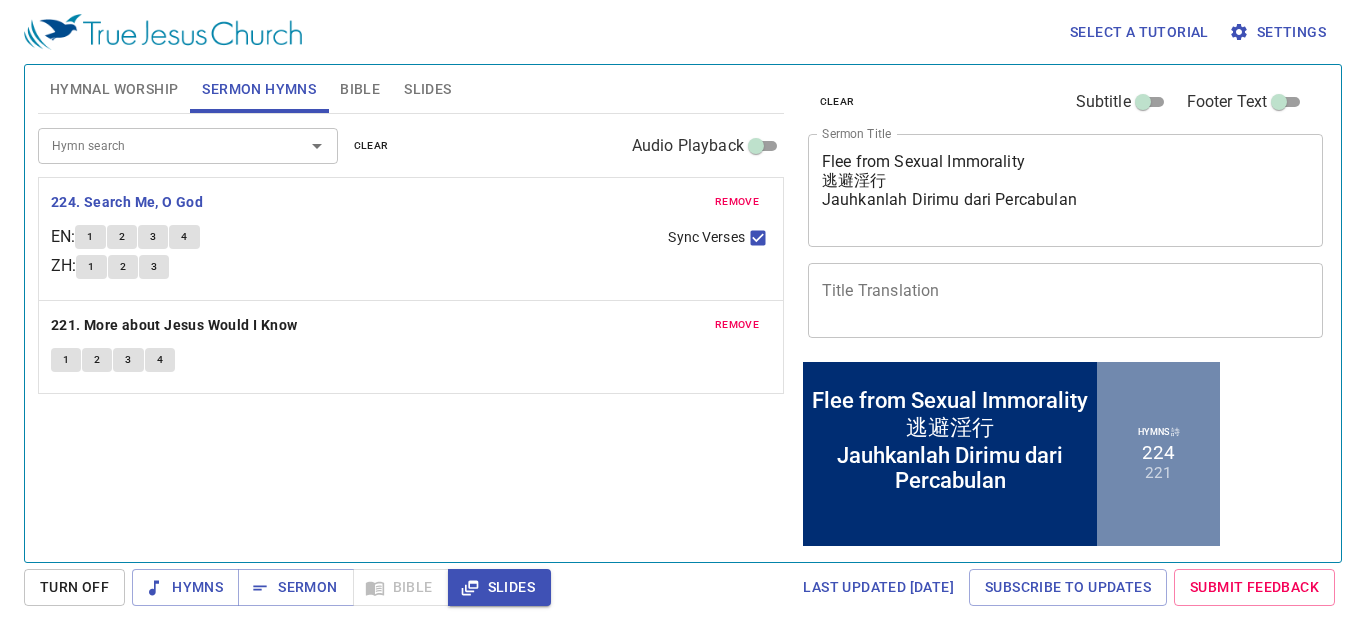 click on "Slides" at bounding box center [427, 89] 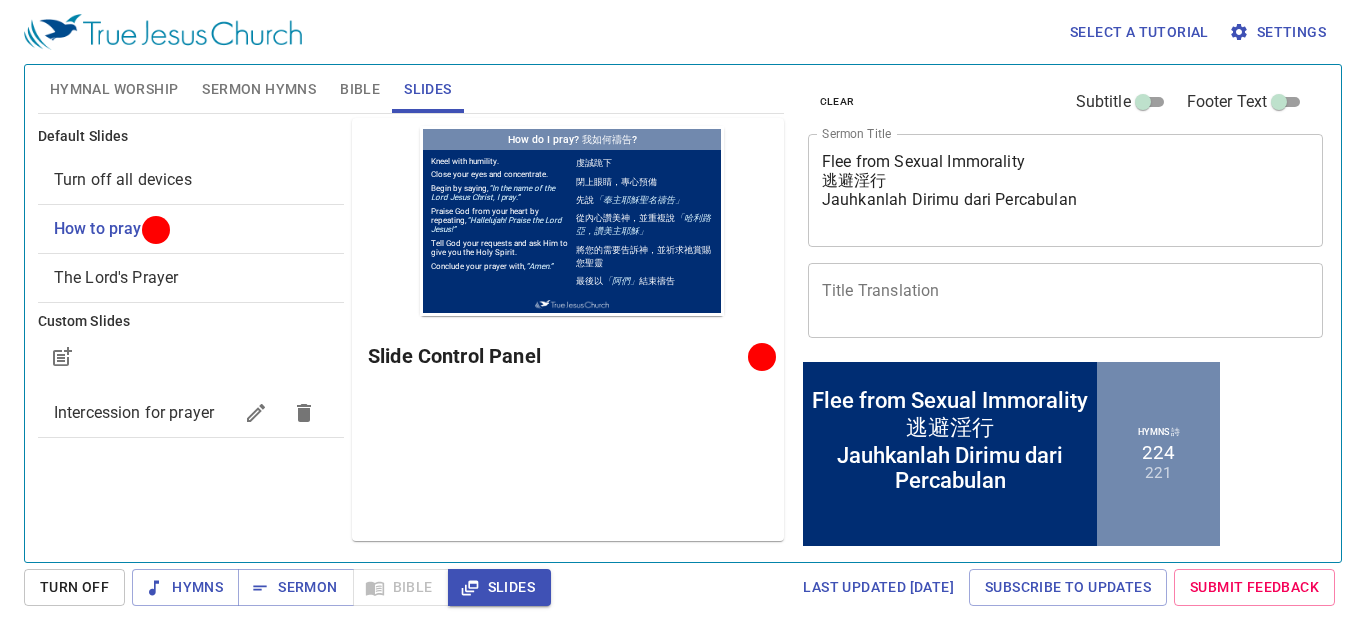 click on "Slides" at bounding box center (499, 587) 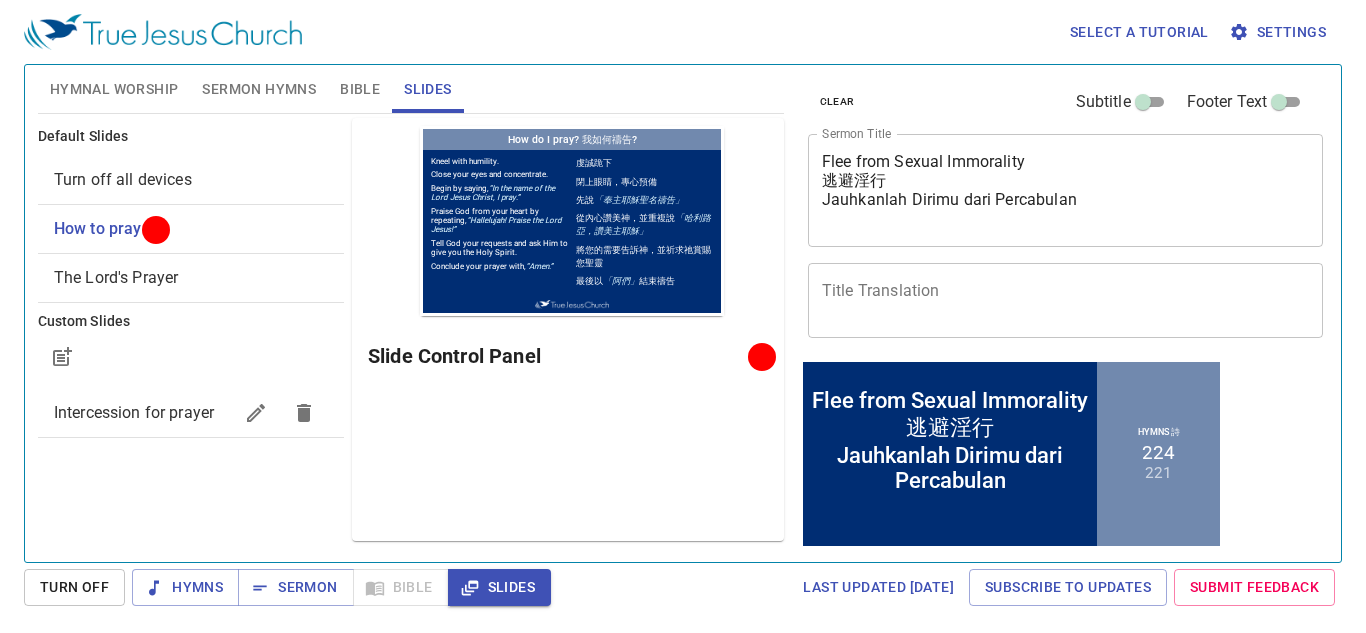 click on "How to pray" at bounding box center (98, 228) 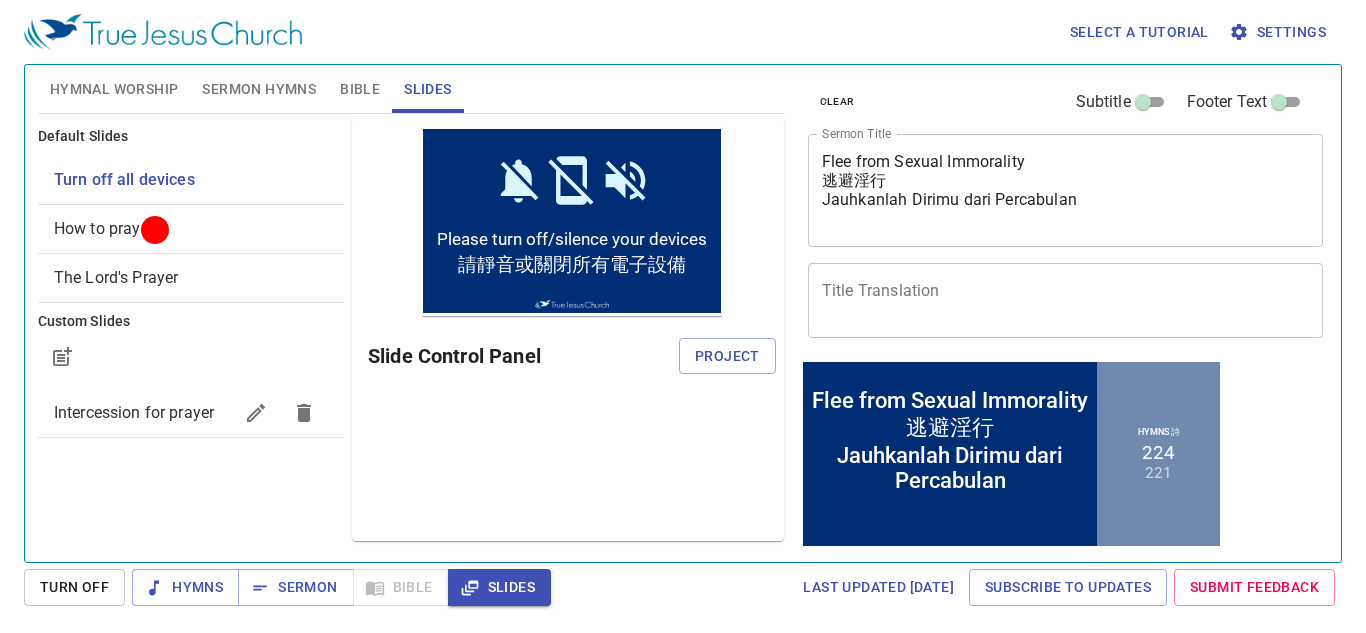 click on "Sermon Hymns" at bounding box center [259, 89] 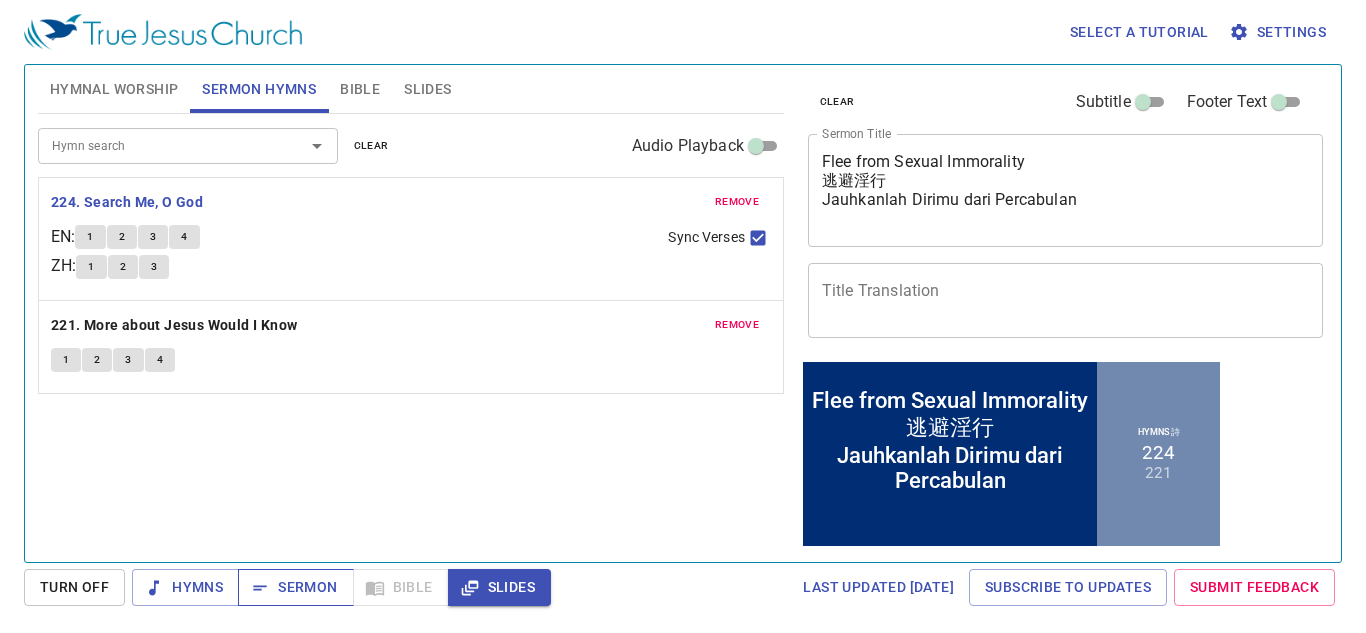click on "Sermon" at bounding box center [185, 587] 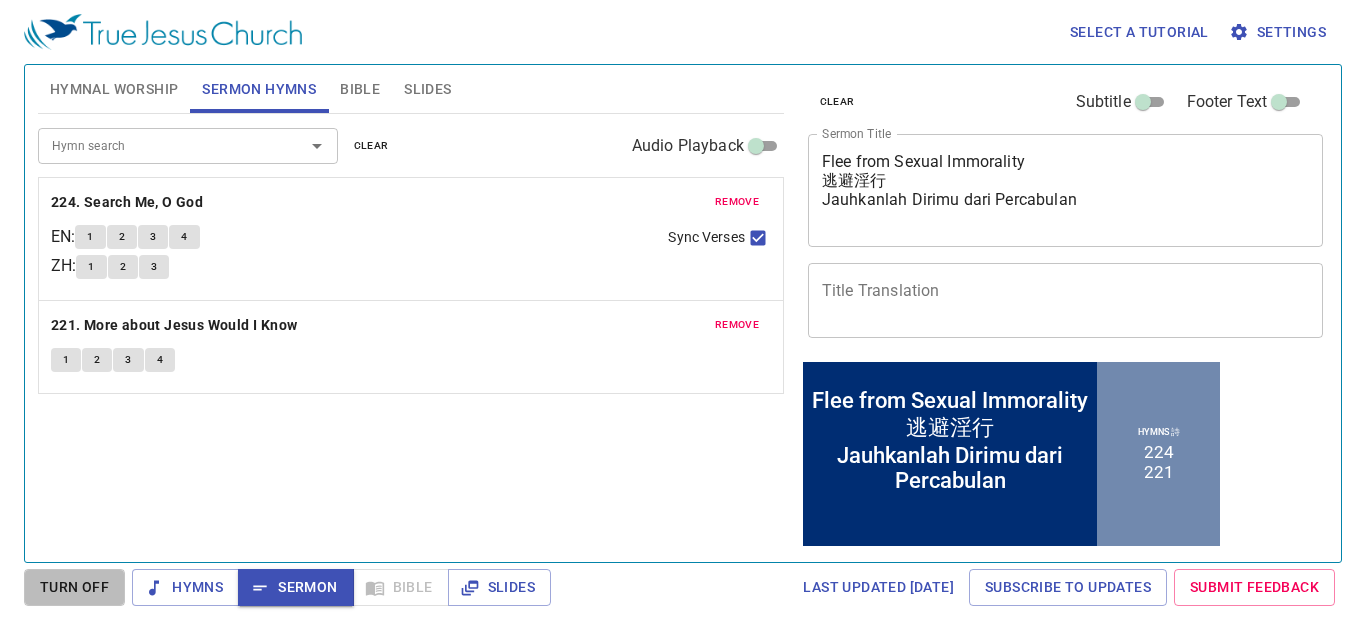click on "Turn Off" at bounding box center [74, 587] 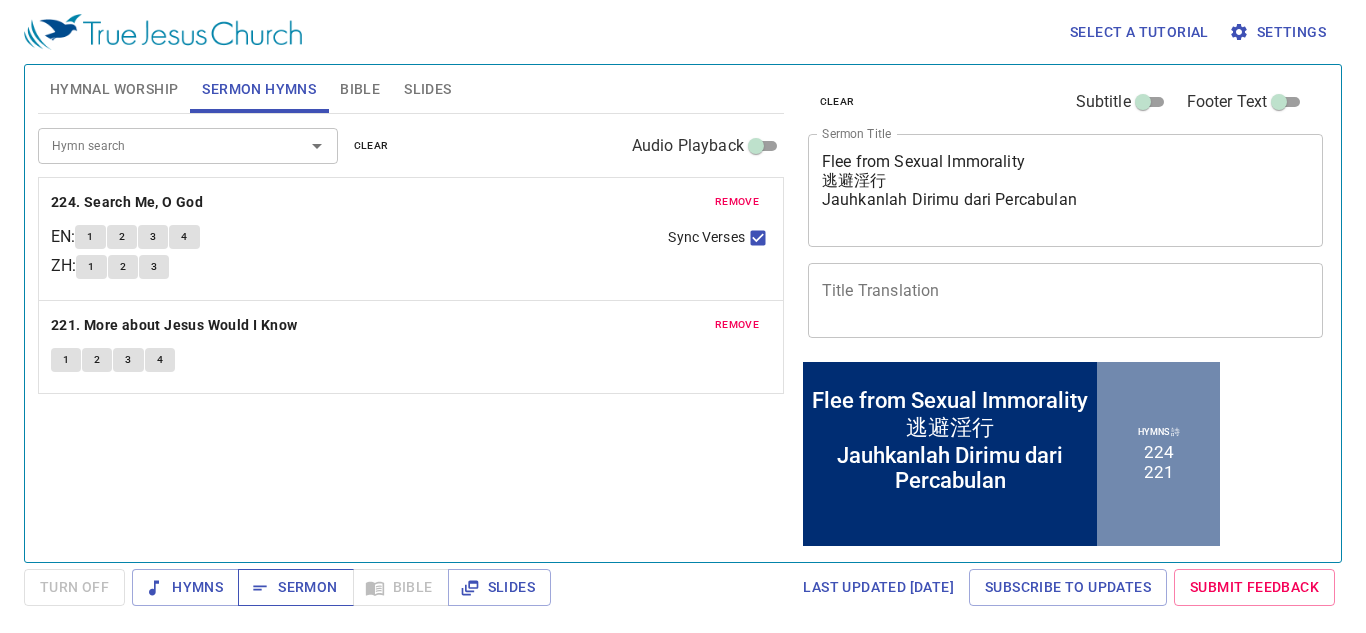 click on "Sermon" at bounding box center (185, 587) 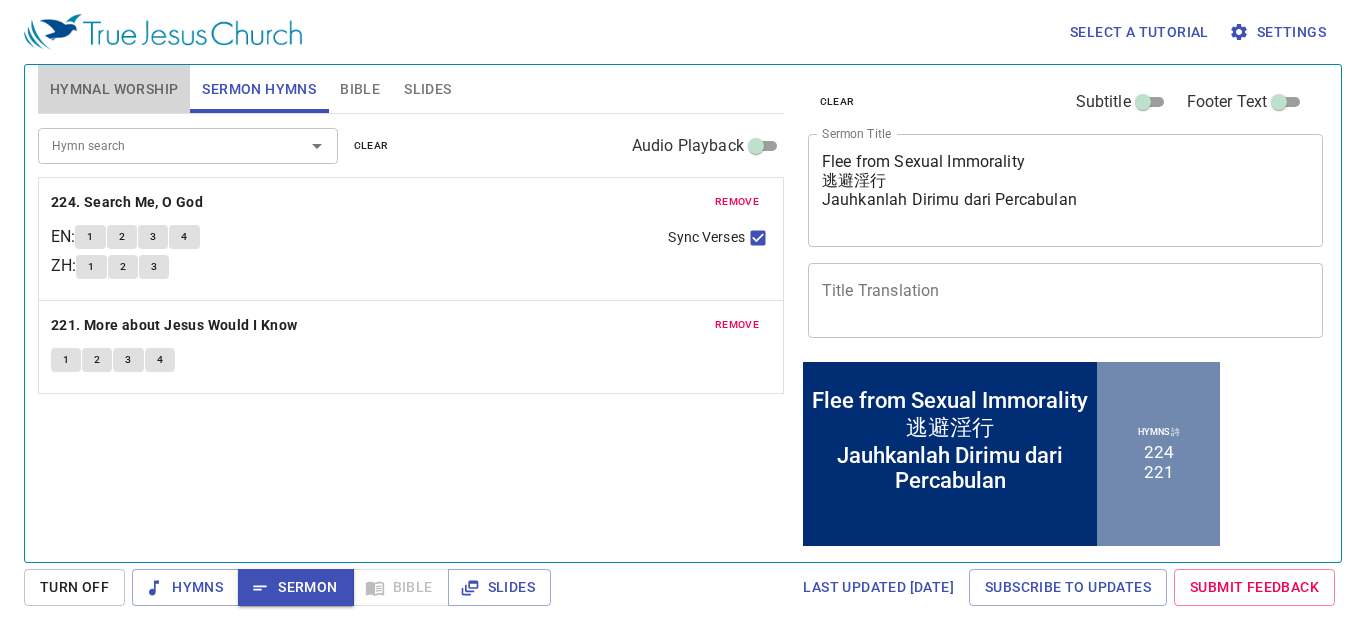 click on "Hymnal Worship" at bounding box center (114, 89) 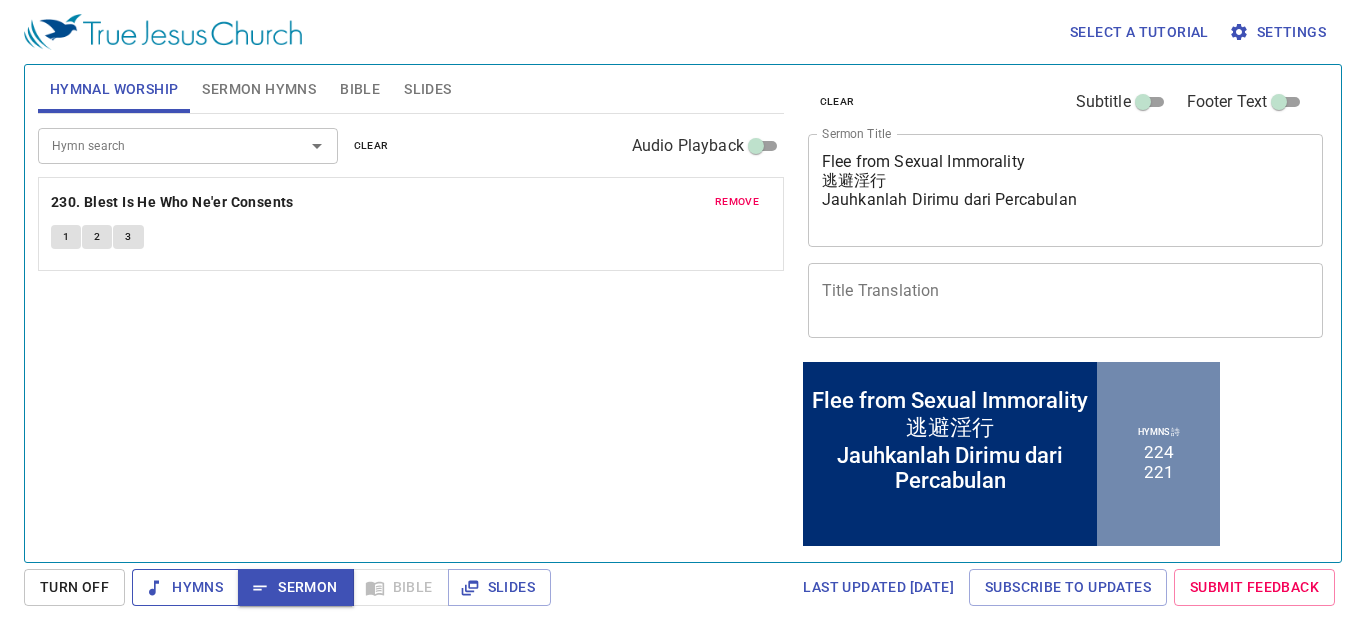 click on "Hymns" at bounding box center (185, 587) 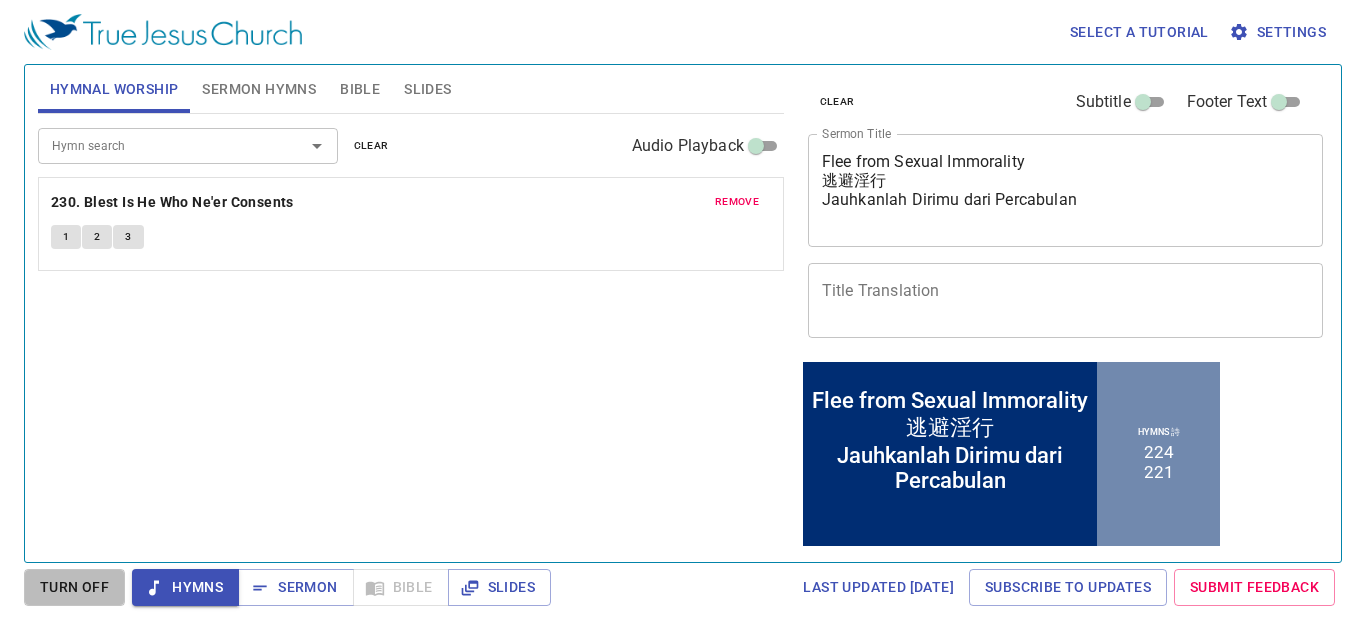 drag, startPoint x: 39, startPoint y: 576, endPoint x: 57, endPoint y: 576, distance: 18 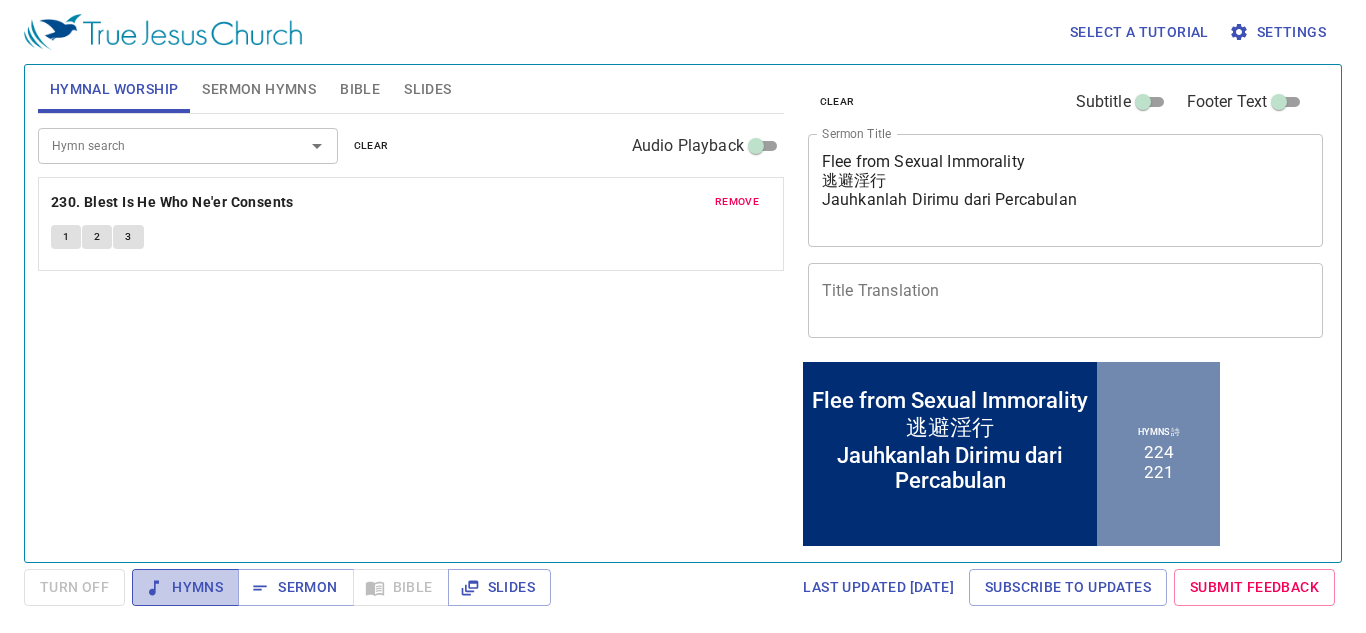 click at bounding box center [154, 588] 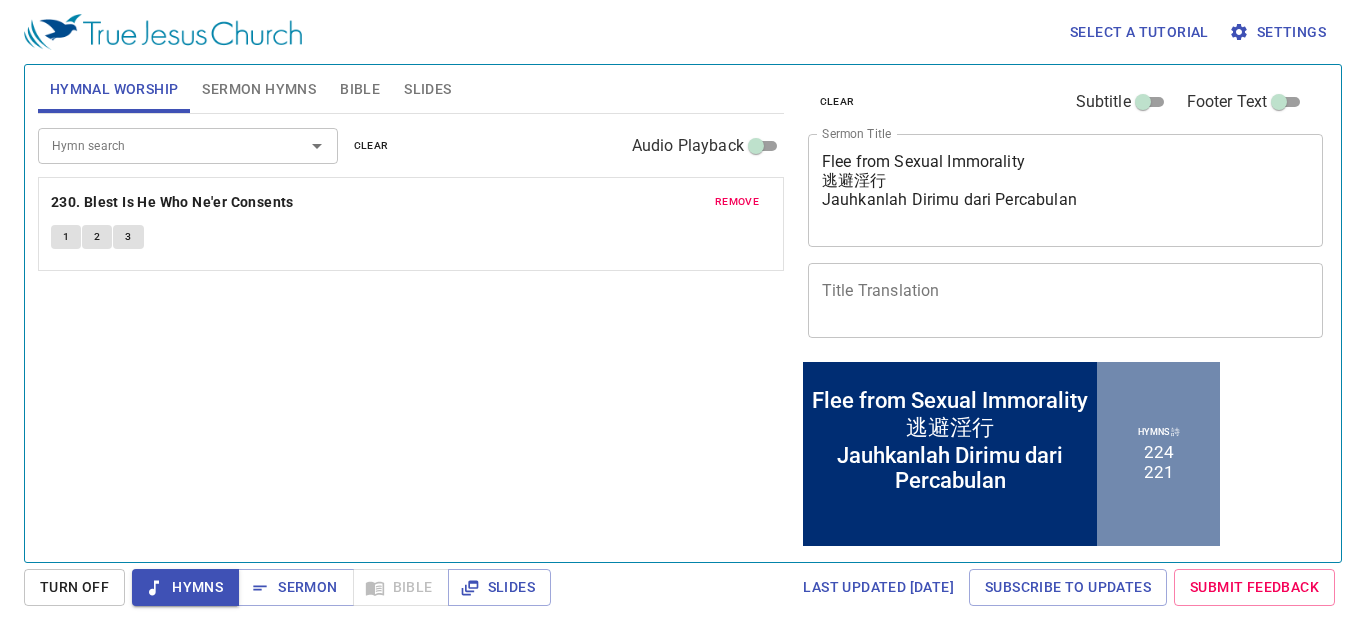 click on "Bible" at bounding box center (360, 89) 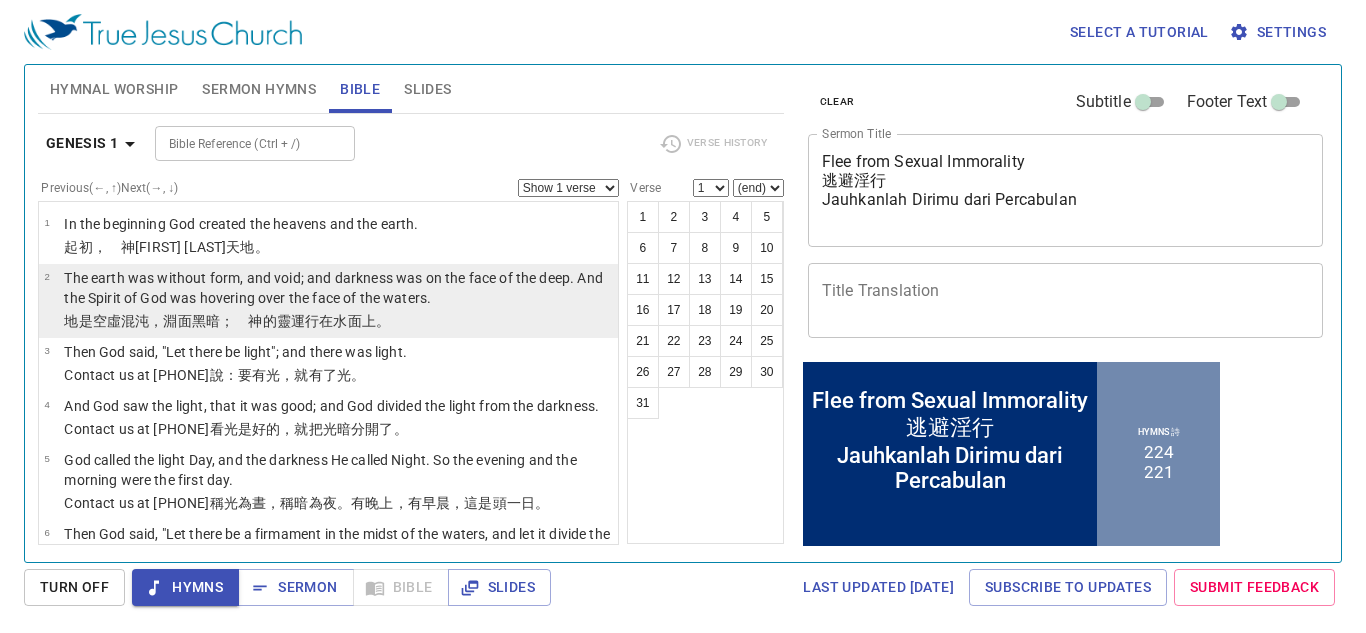 drag, startPoint x: 423, startPoint y: 592, endPoint x: 204, endPoint y: 276, distance: 384.46976 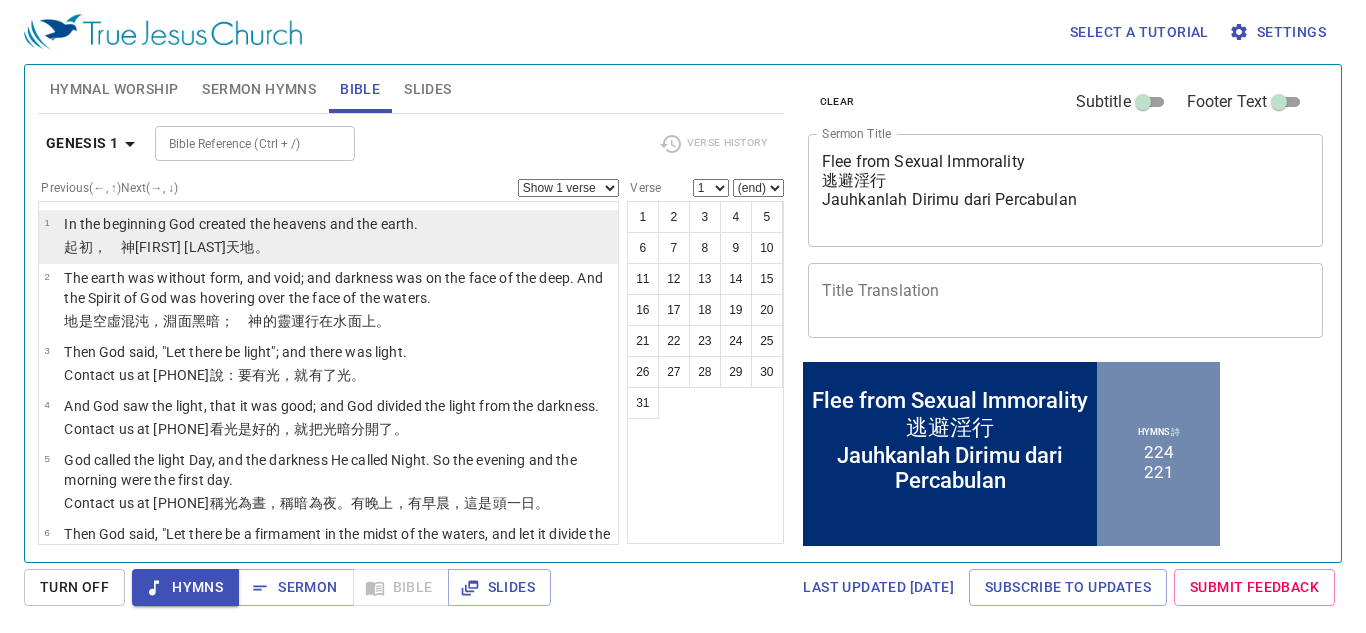 click on "In the beginning God created the heavens and the earth." at bounding box center (241, 225) 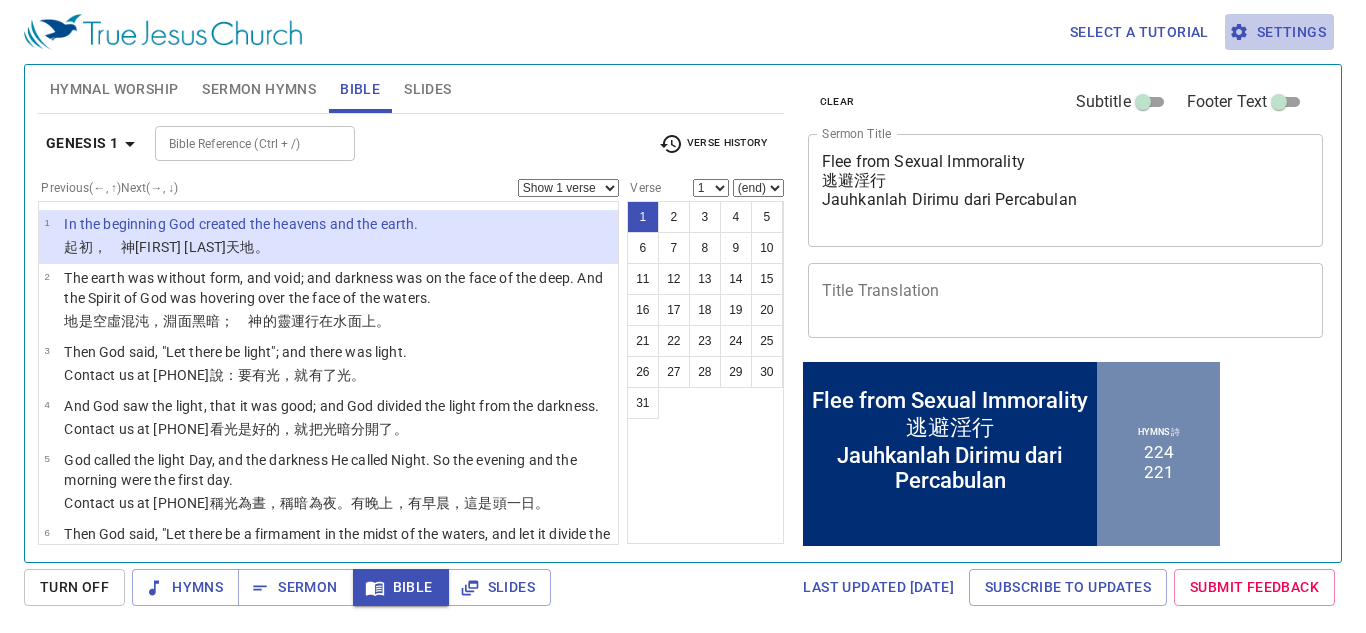 click on "Settings" at bounding box center (1279, 32) 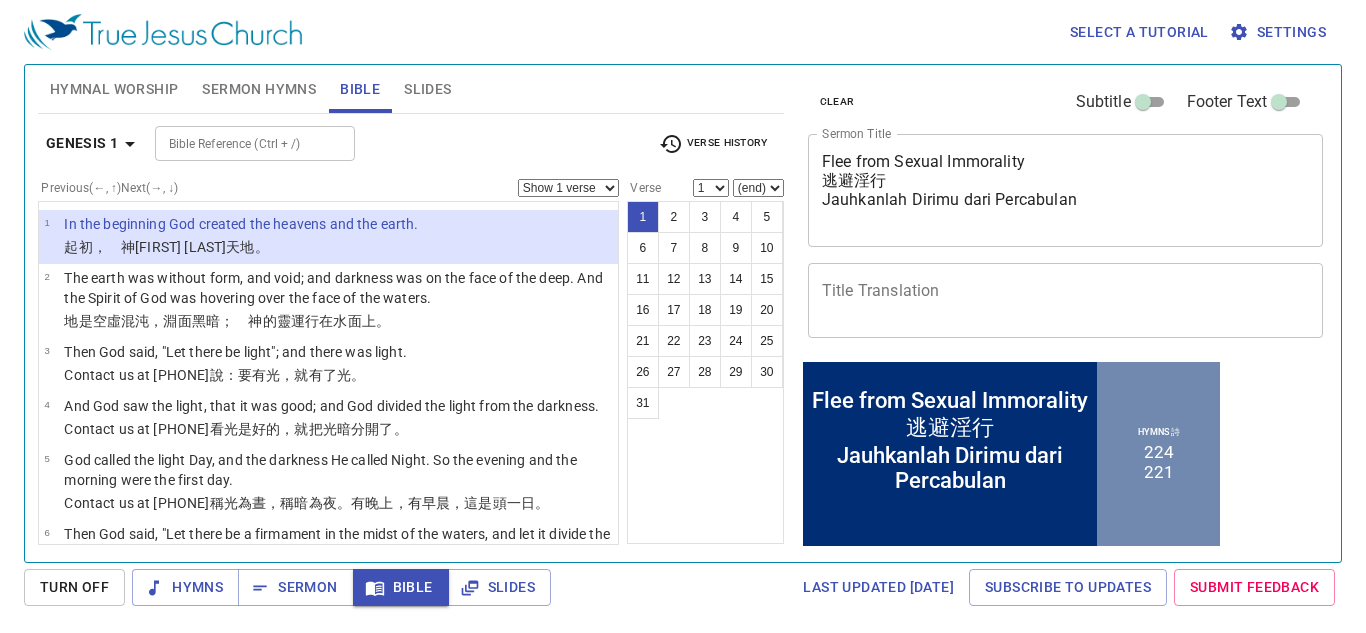click on "Settings" at bounding box center (1279, 32) 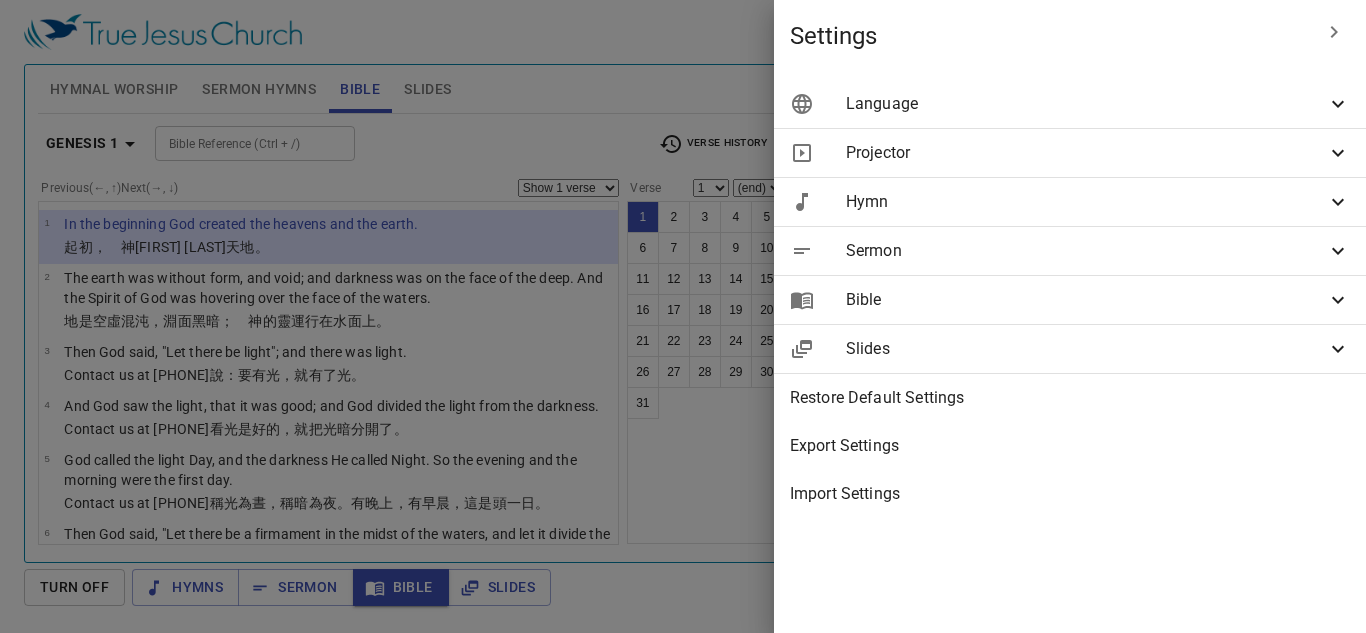 click on "Projector" at bounding box center [1086, 104] 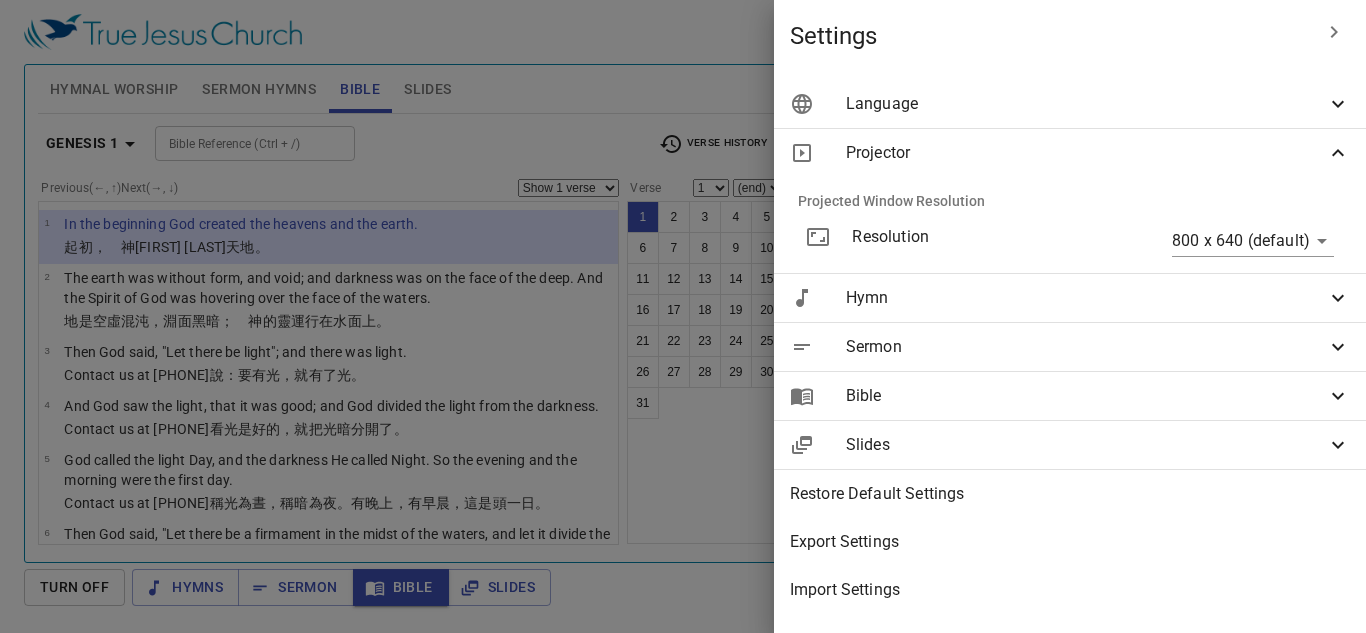 click on "Hymn" at bounding box center [1086, 104] 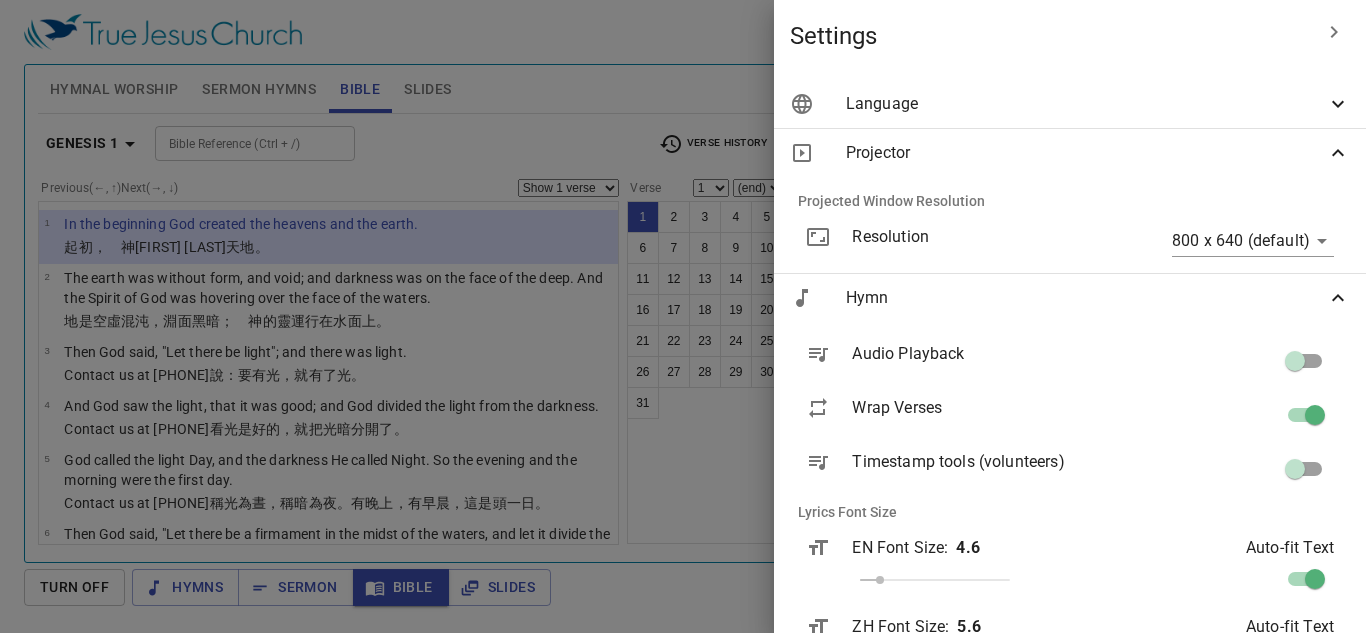 click on "Resolution" at bounding box center [976, 237] 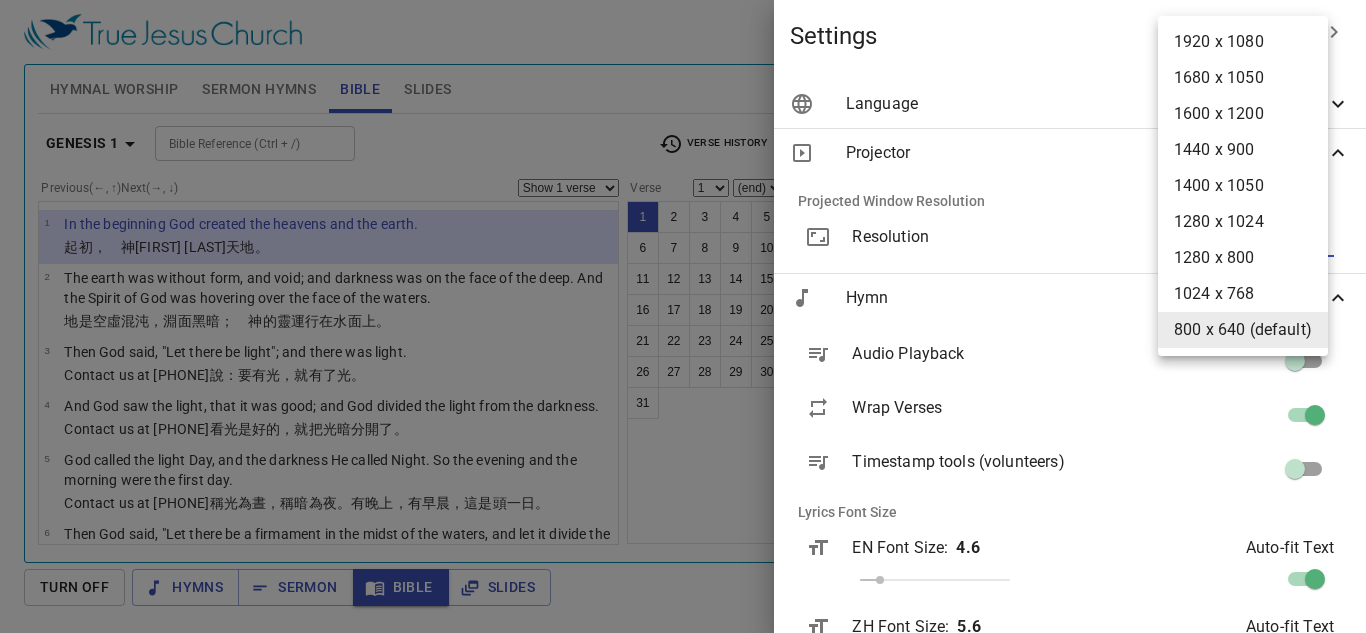 click on "Select a tutorial Settings Hymnal Worship Sermon Hymns Bible Slides Hymn search Hymn search   clear Audio Playback remove 230. Blest Is He Who Ne'er Consents   1 2 3 Hymn search Hymn search   clear Audio Playback remove 224. Search Me, O God   EN :   1 2 3 4 ZH :   1 2 3 Sync Verses remove 221. More about Jesus Would I Know   1 2 3 4 Genesis 1 Bible Reference (Ctrl + /) Bible Reference (Ctrl + /)   Verse History   Previous  (←, ↑)     Next  (→, ↓) Show 1 verse Show 2 verses Show 3 verses Show 4 verses Show 5 verses 1 In the beginning God created the heavens and the earth.   ﻿起初 ，　神 創造 天 地 。 2 The earth was without form, and void; and darkness was on the face of the deep. And the Spirit of God was hovering over the face of the waters.   地 是 空虛 混沌 ，淵 面 黑暗 ；　神 的靈 運行 在水 面 上 。 3 Then God said, "Let there be light"; and there was light.   神 說 ：要有 光 ，就有了光 。 4   神 看 光 是好的 ，就把光 5" at bounding box center (683, 316) 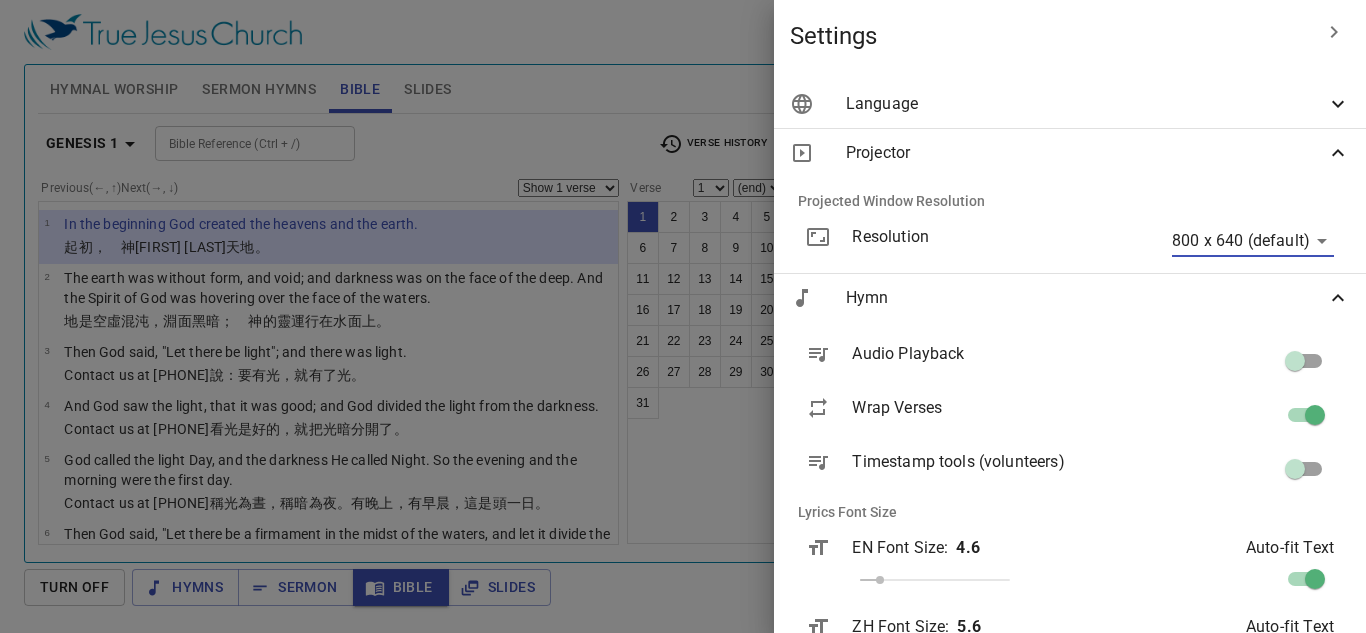 click on "Resolution" at bounding box center [976, 241] 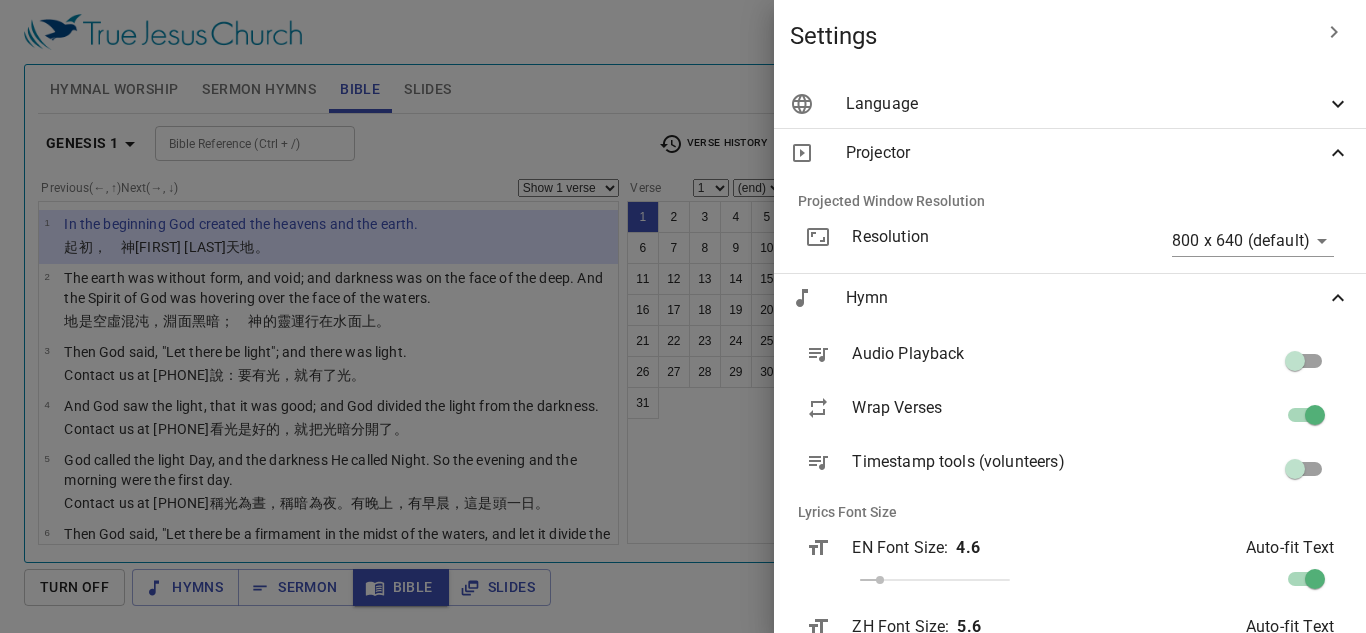 click at bounding box center [683, 316] 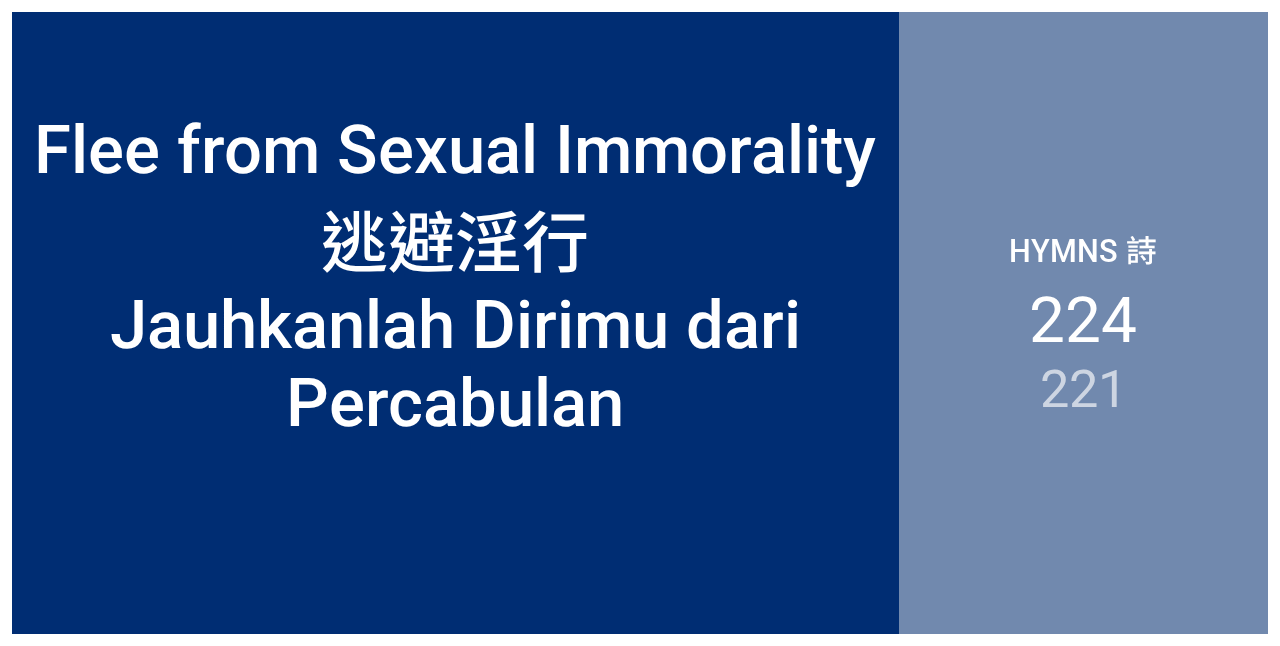 scroll, scrollTop: 0, scrollLeft: 0, axis: both 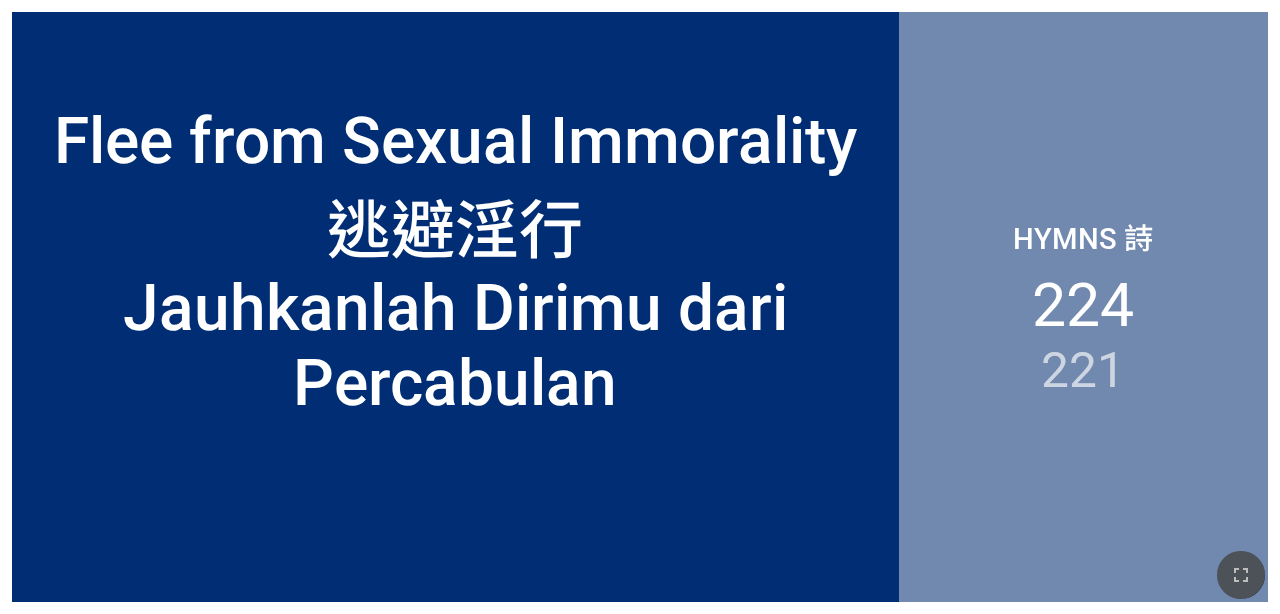 drag, startPoint x: 1258, startPoint y: 577, endPoint x: 1249, endPoint y: 635, distance: 58.694122 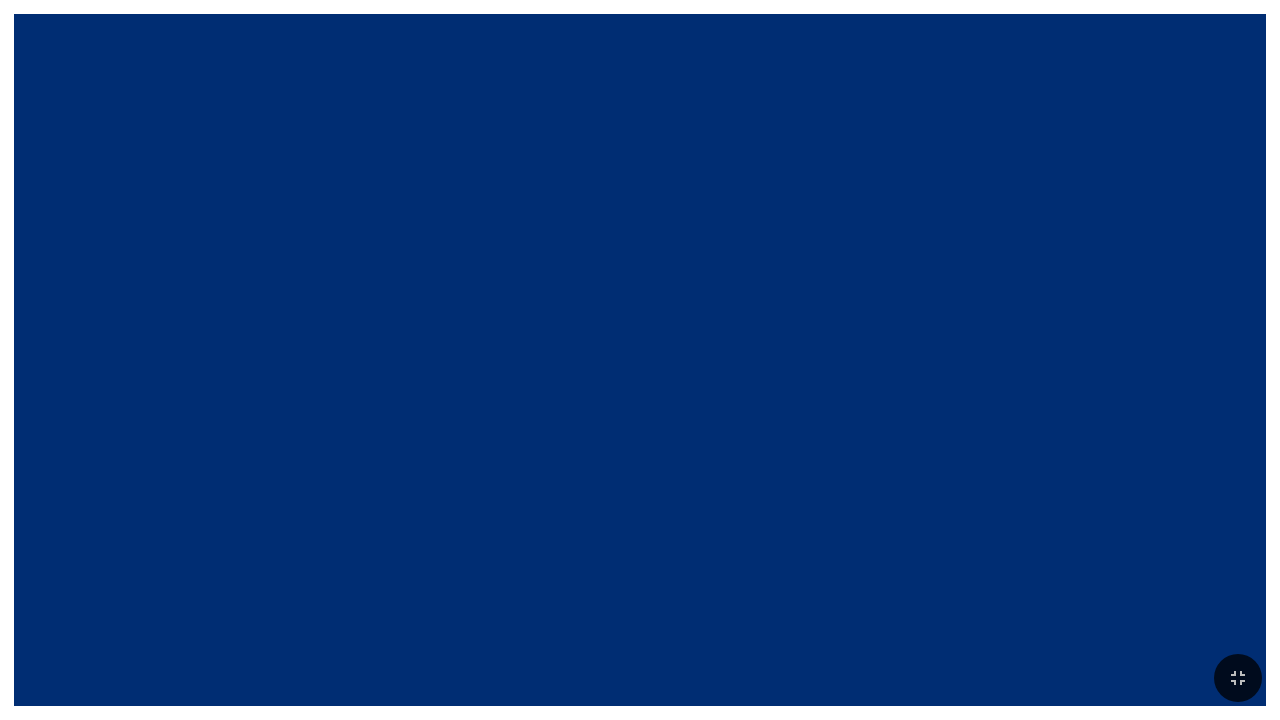 drag, startPoint x: 278, startPoint y: 90, endPoint x: 345, endPoint y: 79, distance: 67.89698 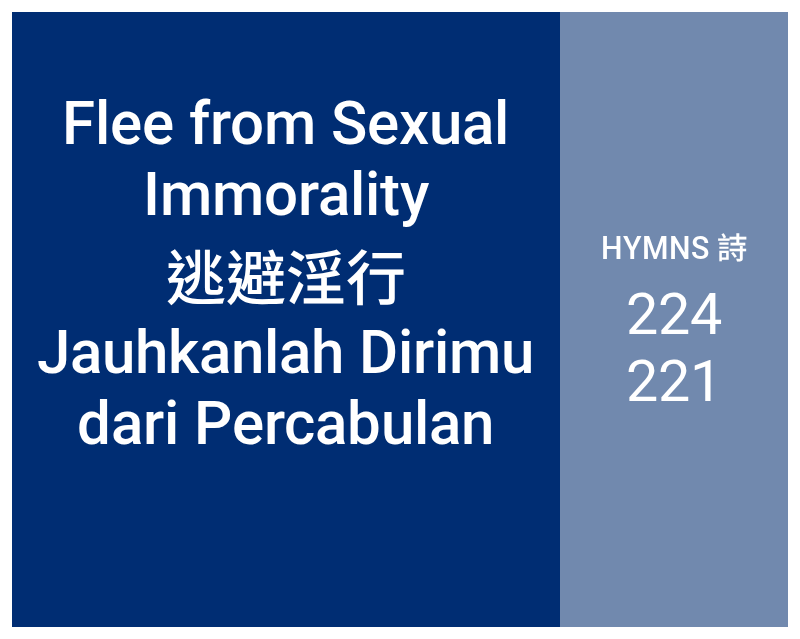 scroll, scrollTop: 0, scrollLeft: 0, axis: both 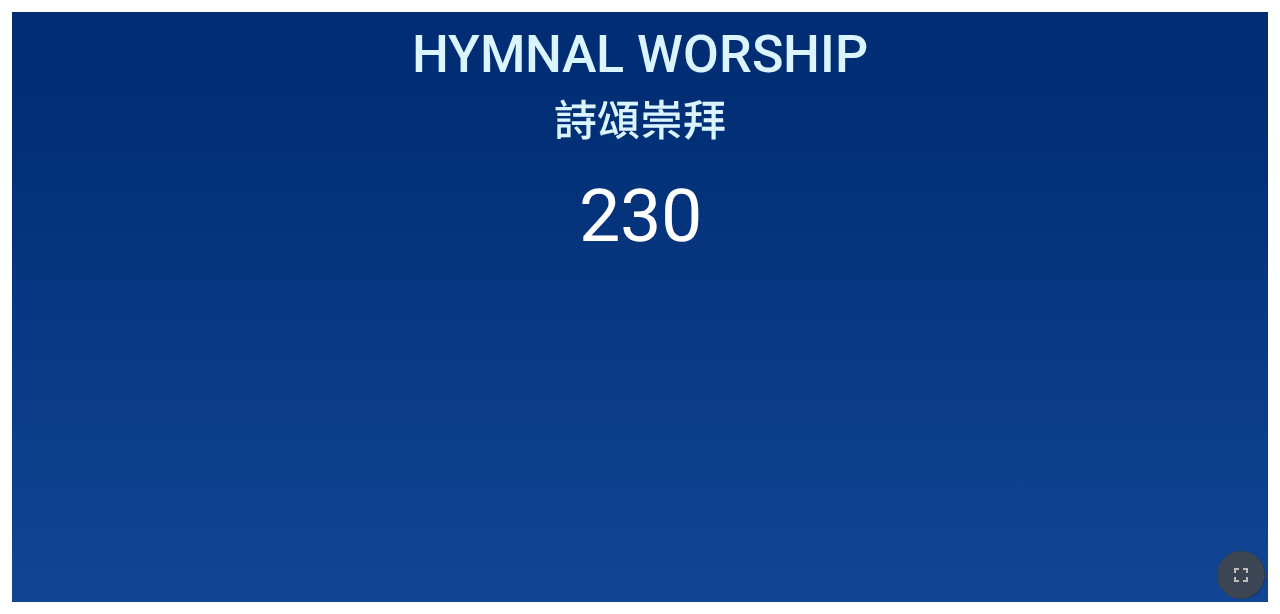 drag, startPoint x: 1227, startPoint y: 568, endPoint x: 1230, endPoint y: 626, distance: 58.077534 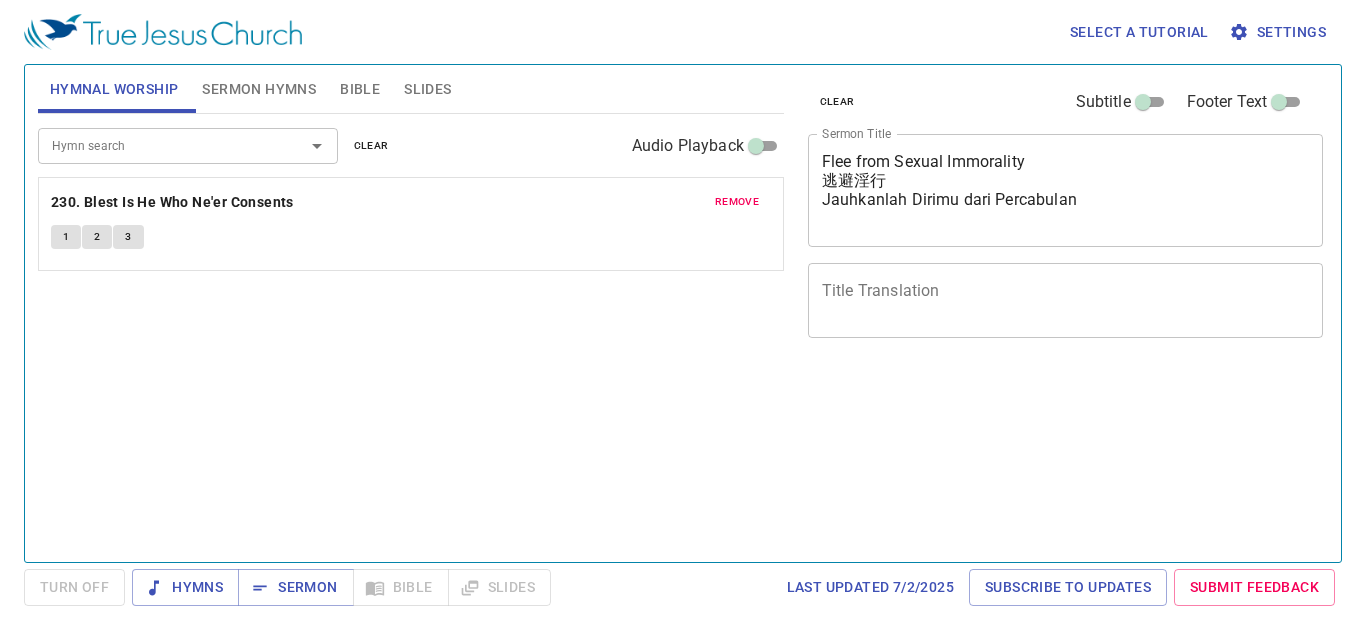 scroll, scrollTop: 0, scrollLeft: 0, axis: both 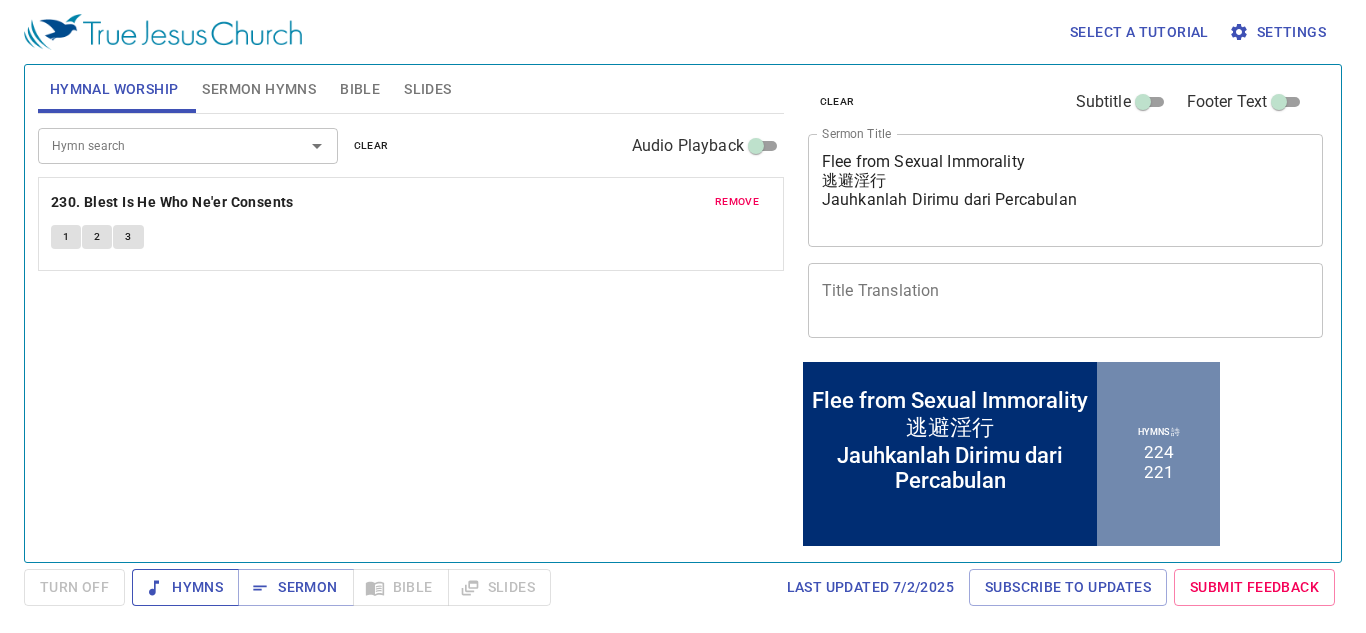 click on "Hymns" at bounding box center (185, 587) 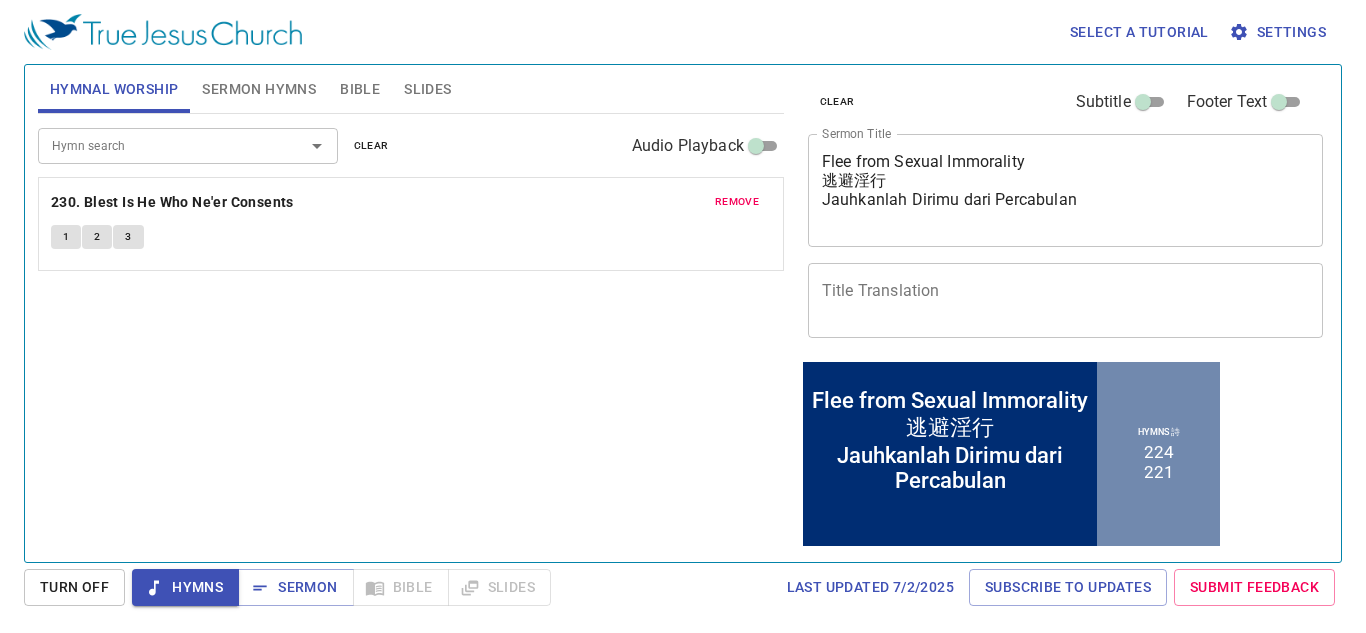 click on "Bible" at bounding box center [360, 89] 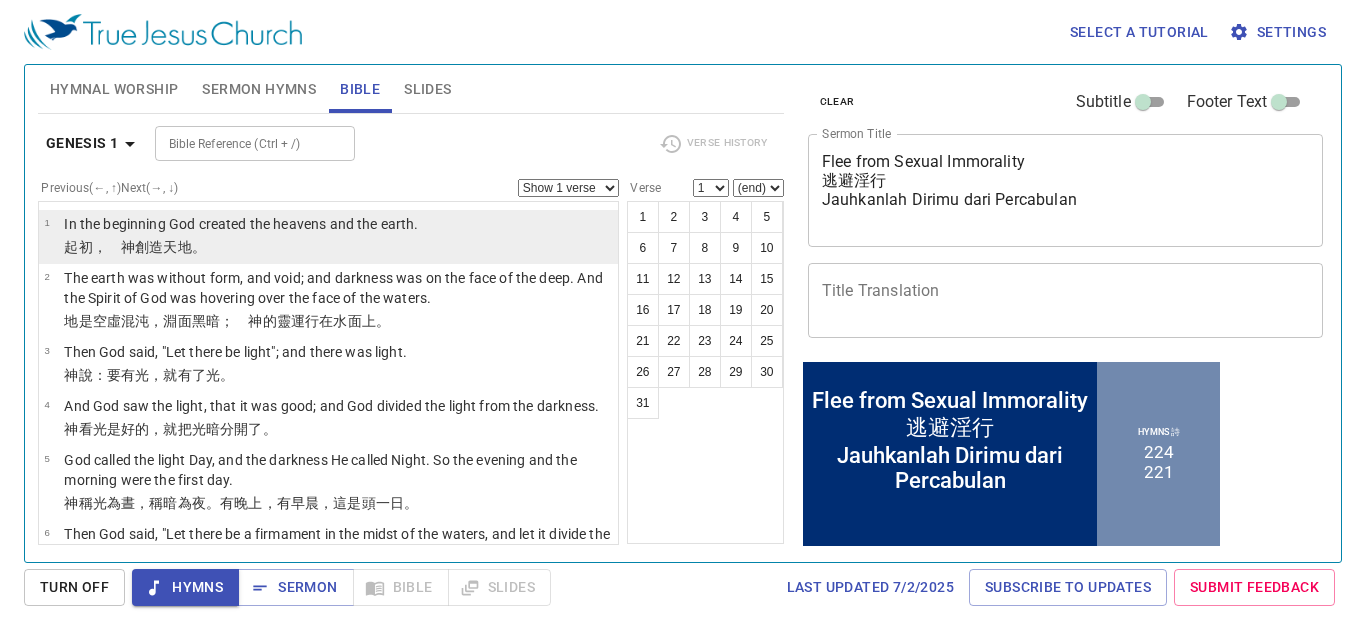 click on "In the beginning God created the heavens and the earth." at bounding box center [241, 224] 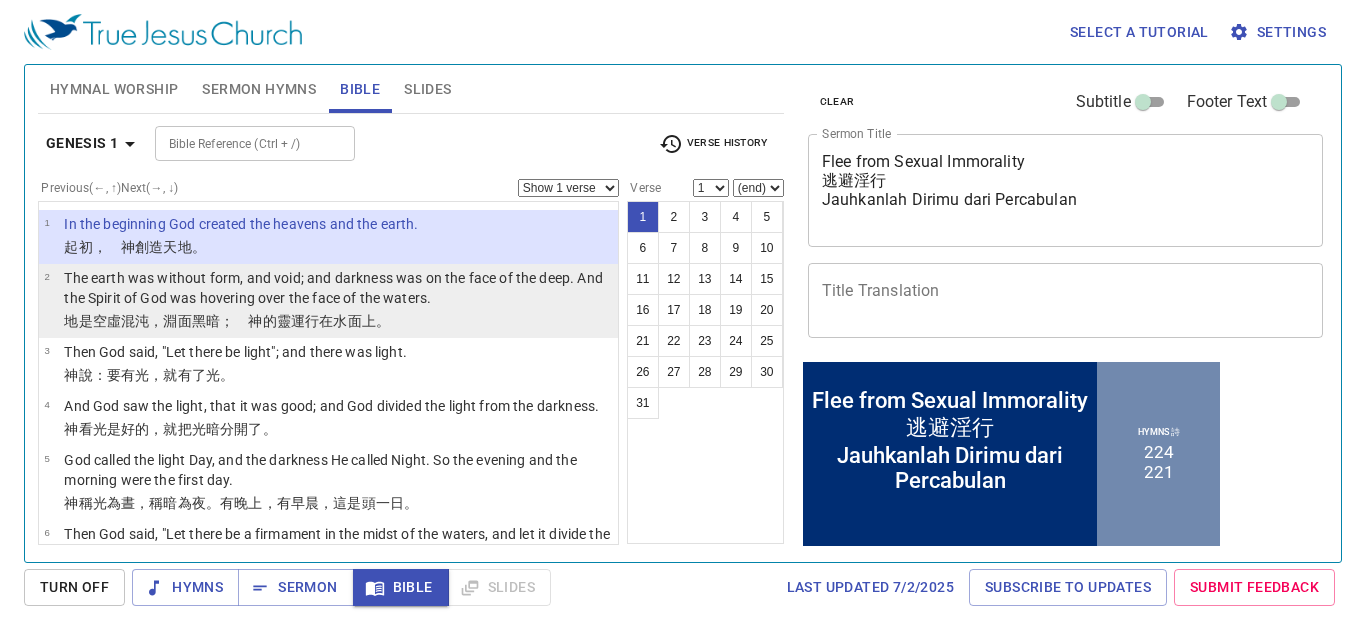 click on "The earth was without form, and void; and darkness was on the face of the deep. And the Spirit of God was hovering over the face of the waters." at bounding box center [241, 225] 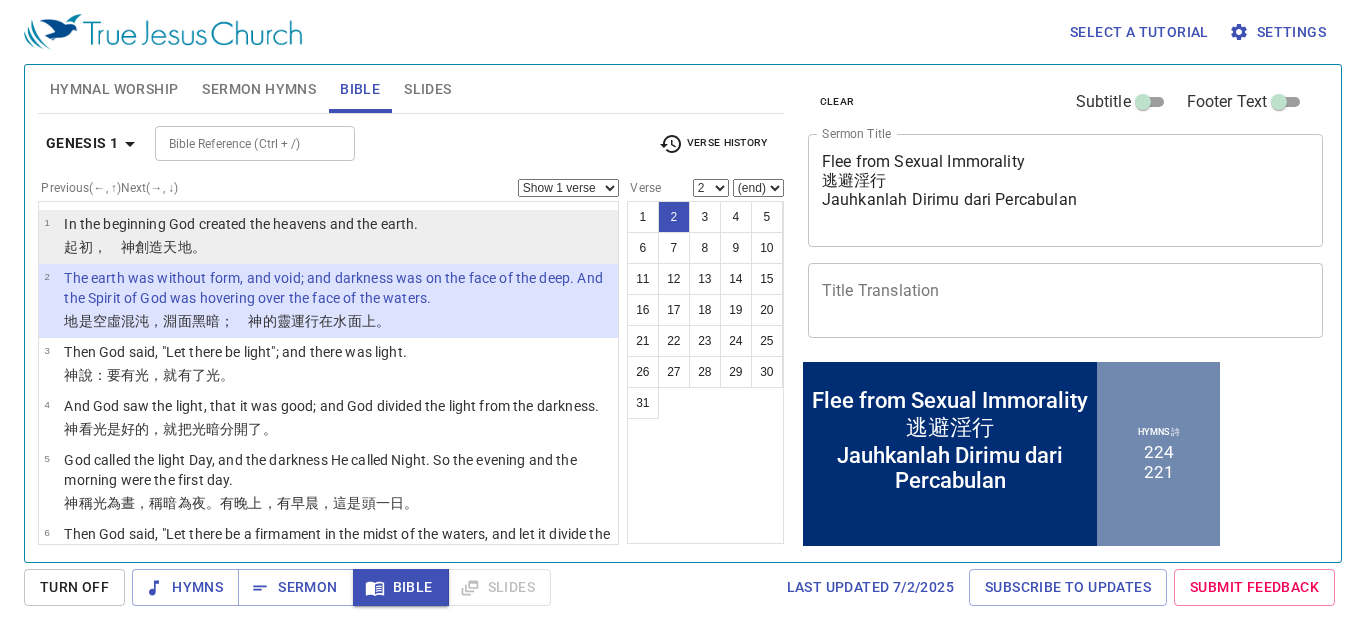 click on "﻿起初 ，　神 創造 天 地 。" at bounding box center (241, 224) 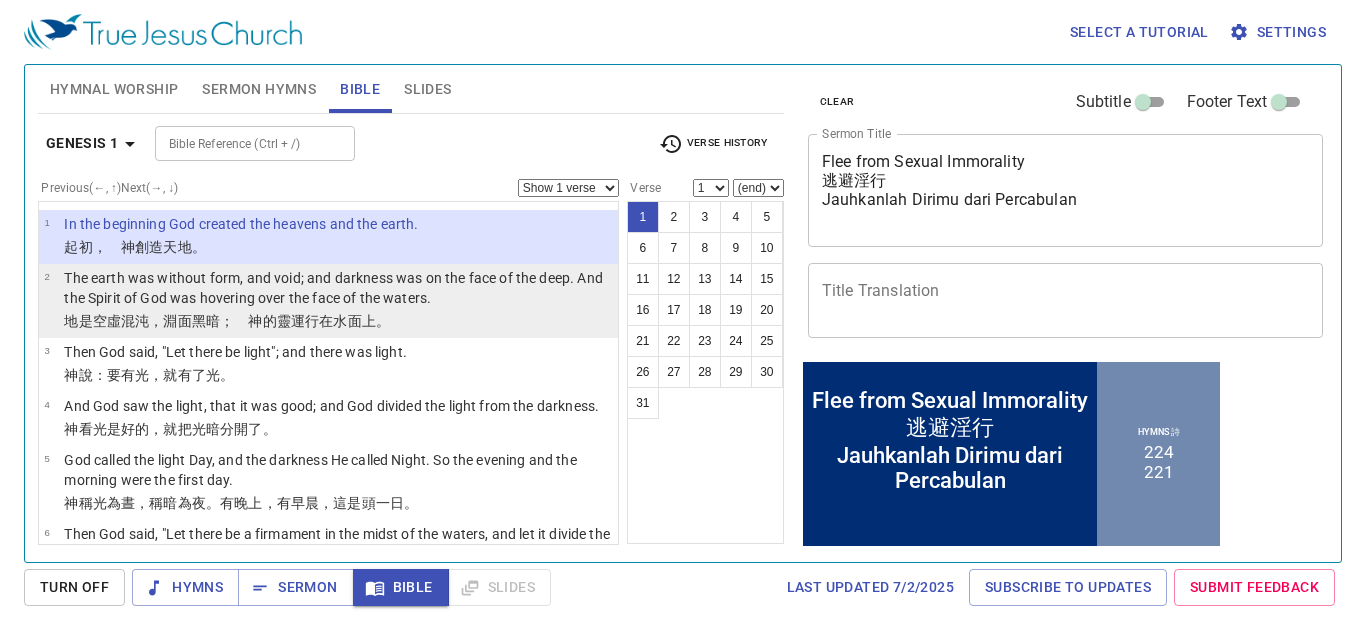 click on "The earth was without form, and void; and darkness was on the face of the deep. And the Spirit of God was hovering over the face of the waters." at bounding box center (241, 224) 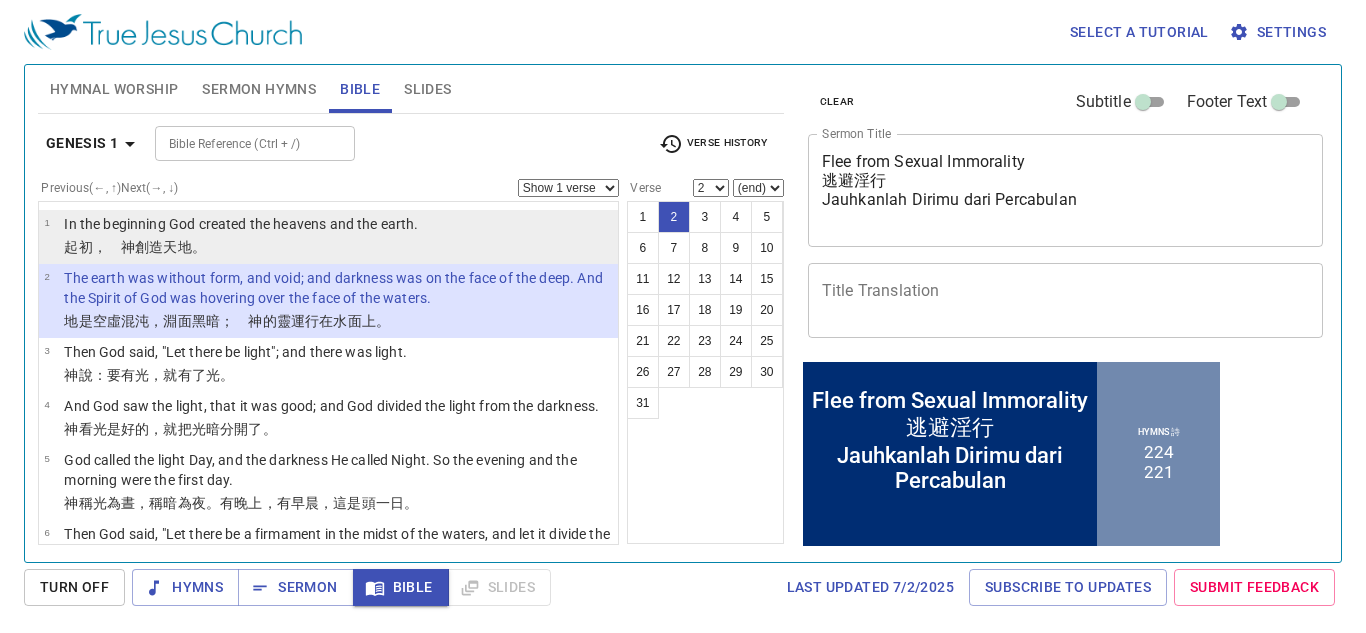 click on "In the beginning God created the heavens and the earth." at bounding box center (241, 224) 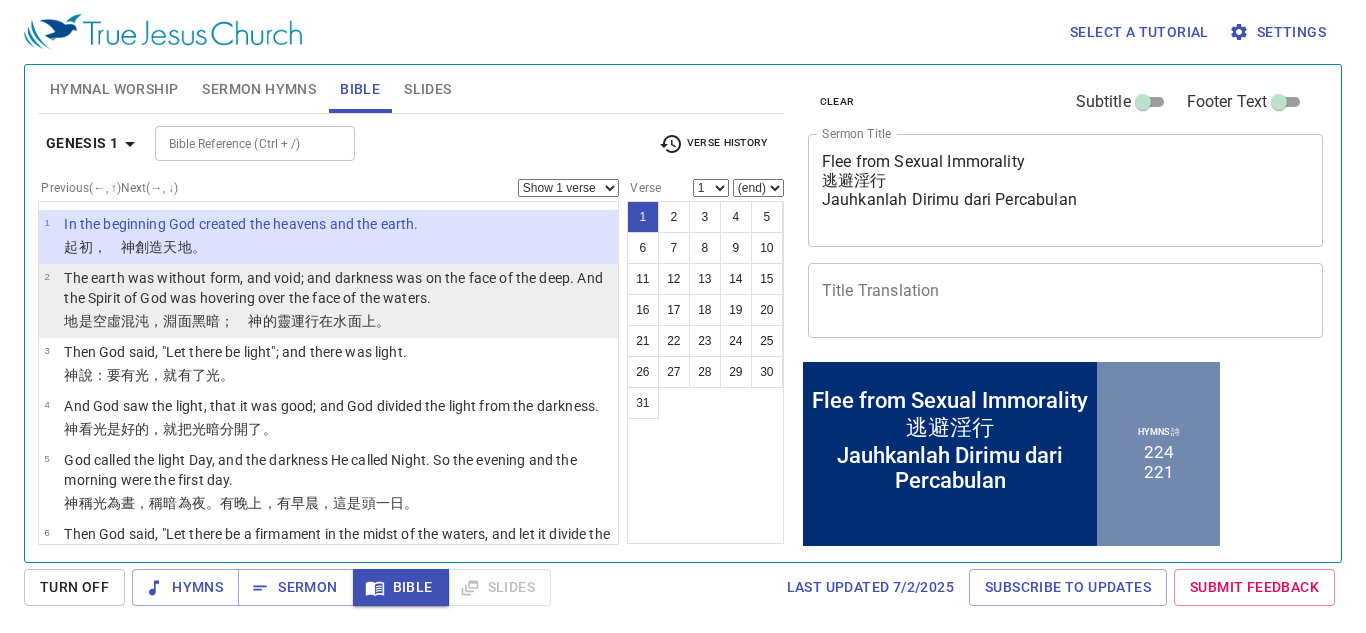 click on "The earth was without form, and void; and darkness was on the face of the deep. And the Spirit of God was hovering over the face of the waters." at bounding box center [241, 224] 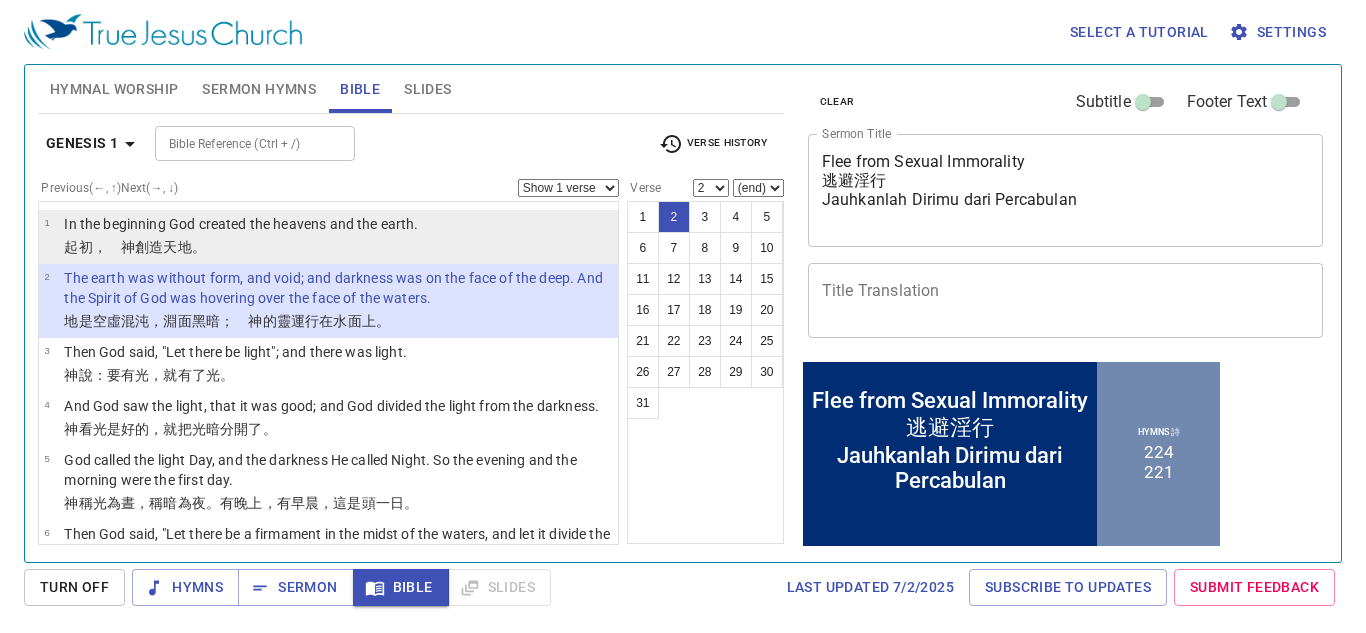 drag, startPoint x: 277, startPoint y: 232, endPoint x: 291, endPoint y: 242, distance: 17.20465 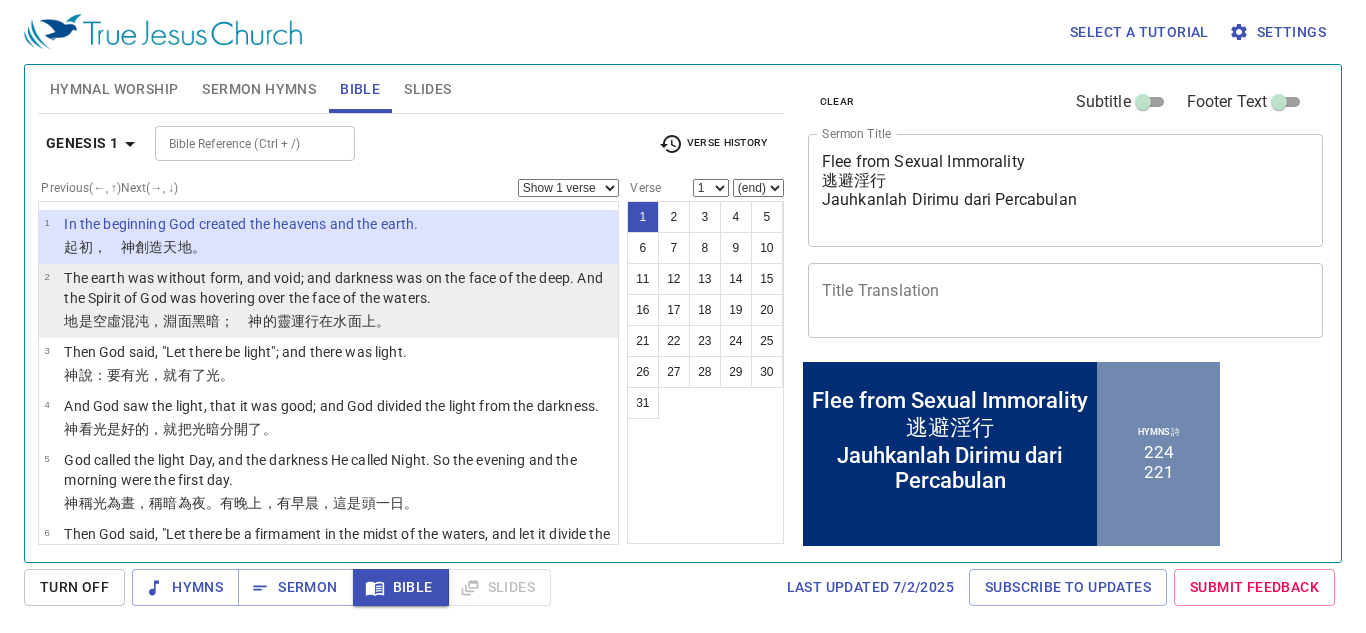 click on "的靈 運行 在水 面 上 。" at bounding box center (326, 321) 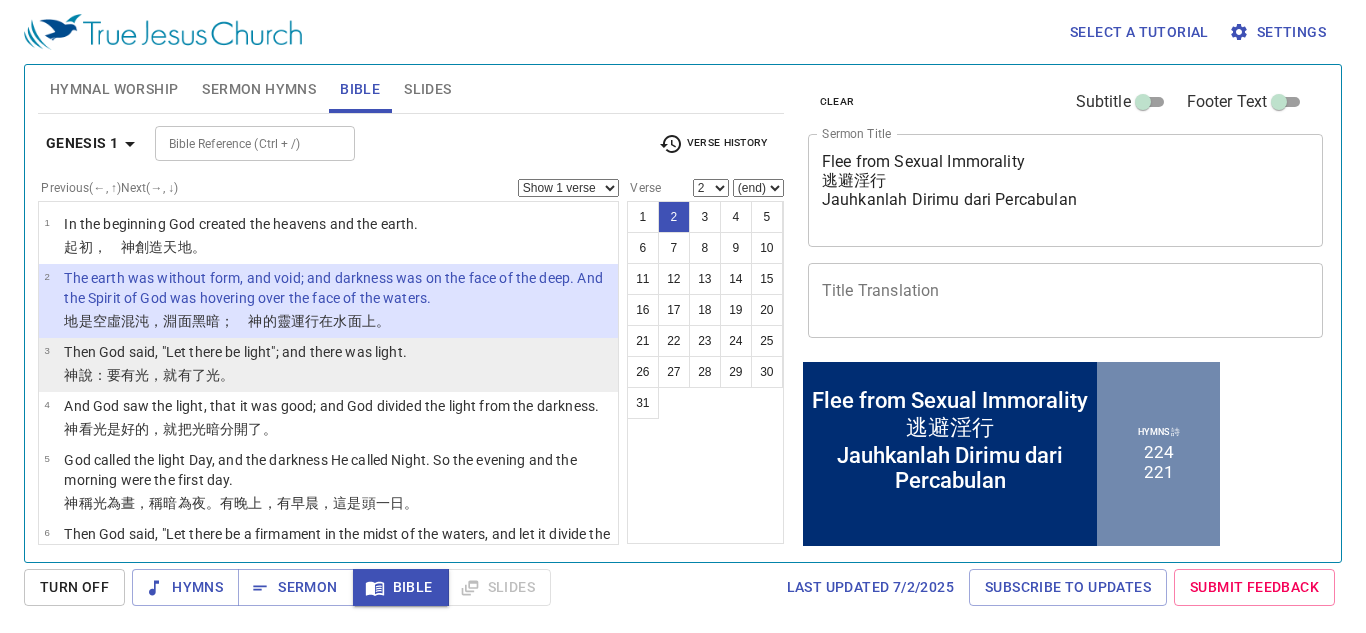 click on "3 Then God said, "Let there be light"; and there was light.   神 說 ：要有 光 ，就有了光 。" at bounding box center (328, 365) 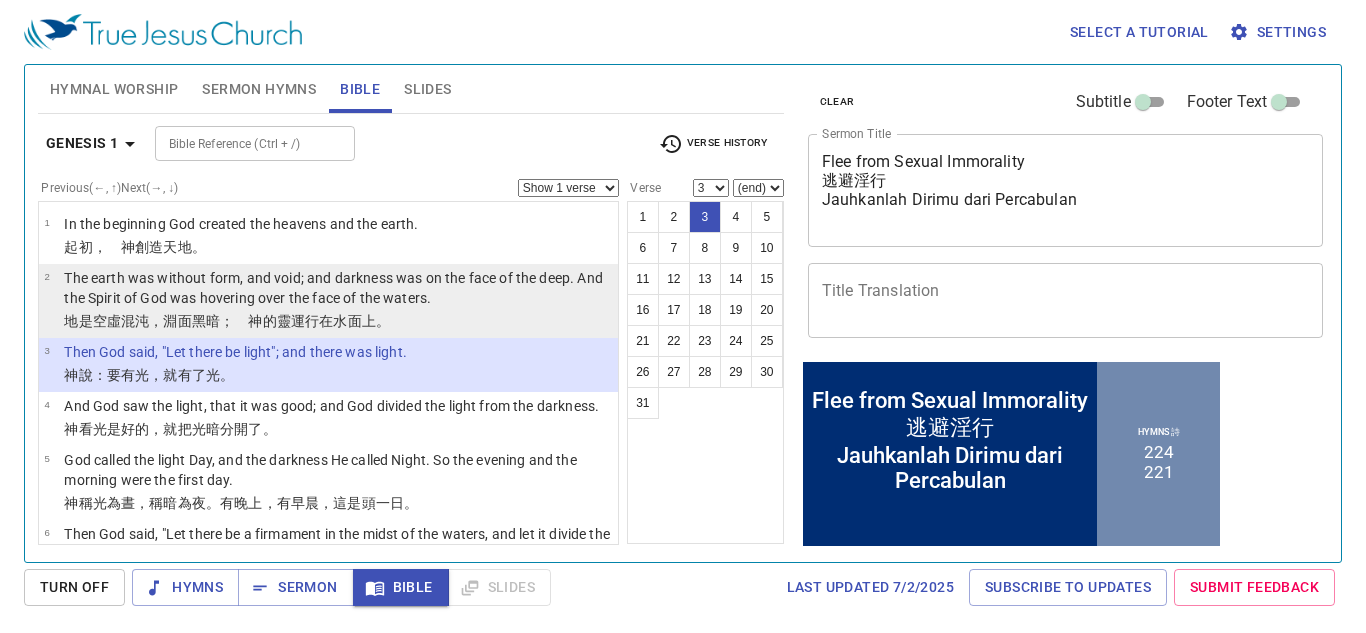 click on "The earth was without form, and void; and darkness was on the face of the deep. And the Spirit of God was hovering over the face of the waters." at bounding box center [241, 224] 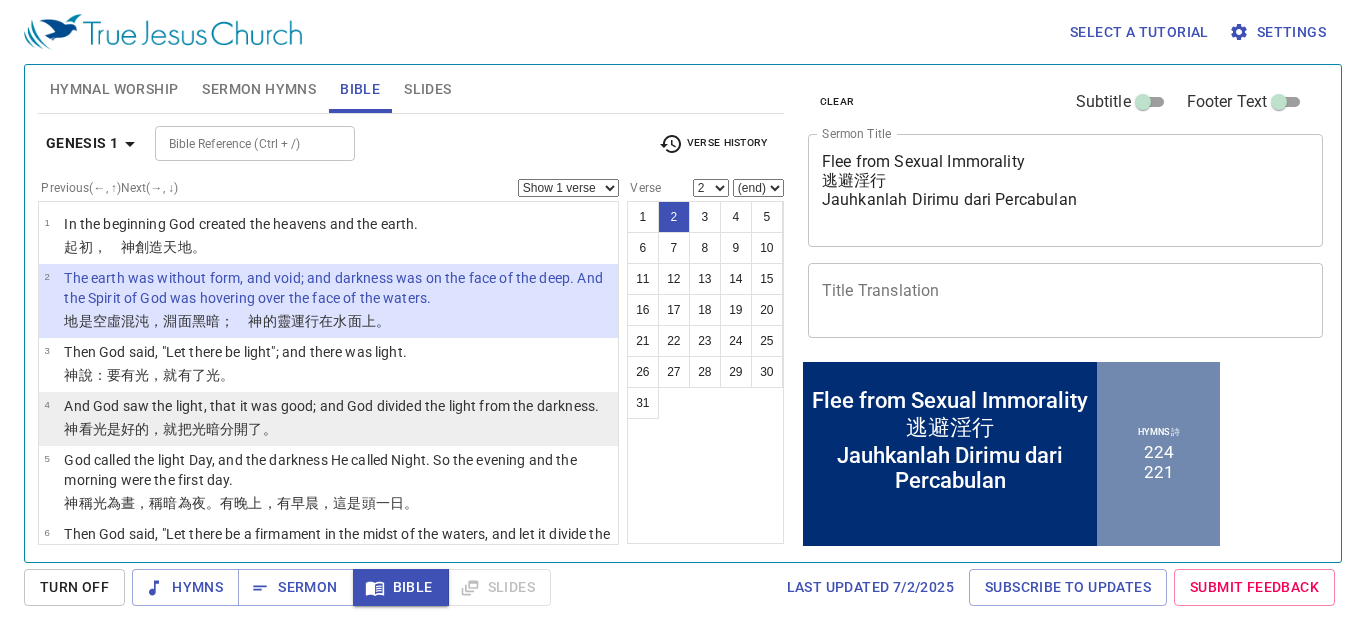 click on "And God saw the light, that it was good; and God divided the light from the darkness." at bounding box center [241, 224] 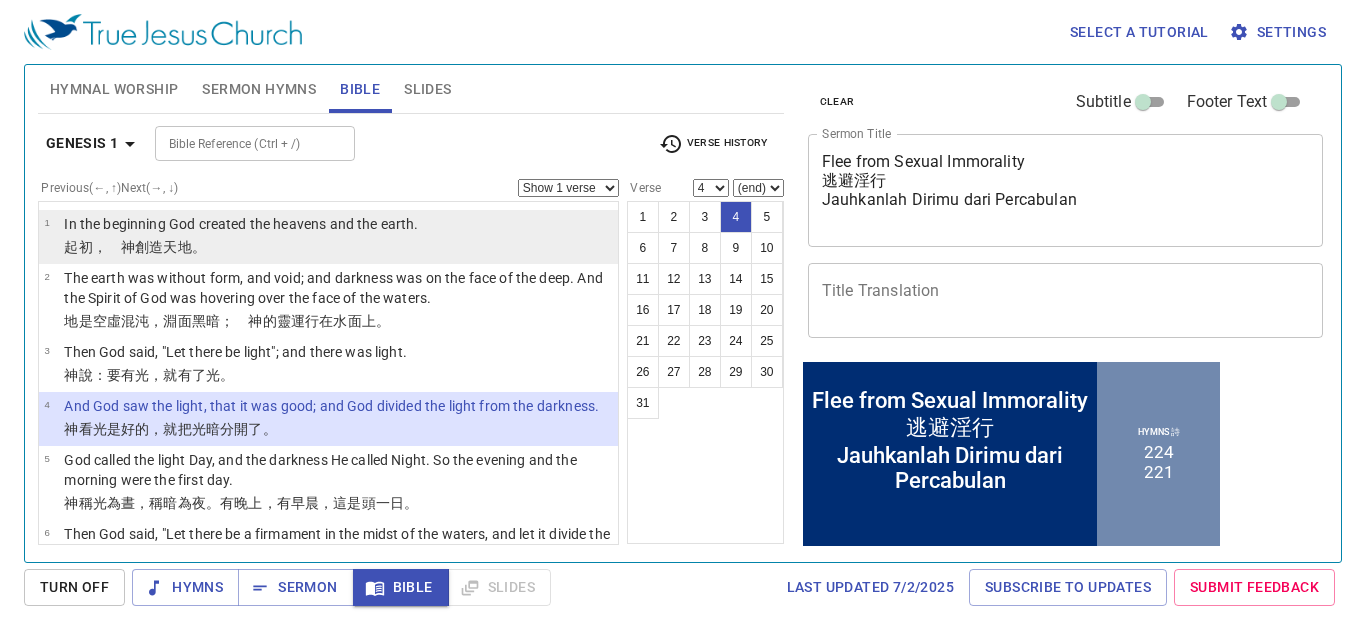 click on "In the beginning God created the heavens and the earth." at bounding box center [241, 224] 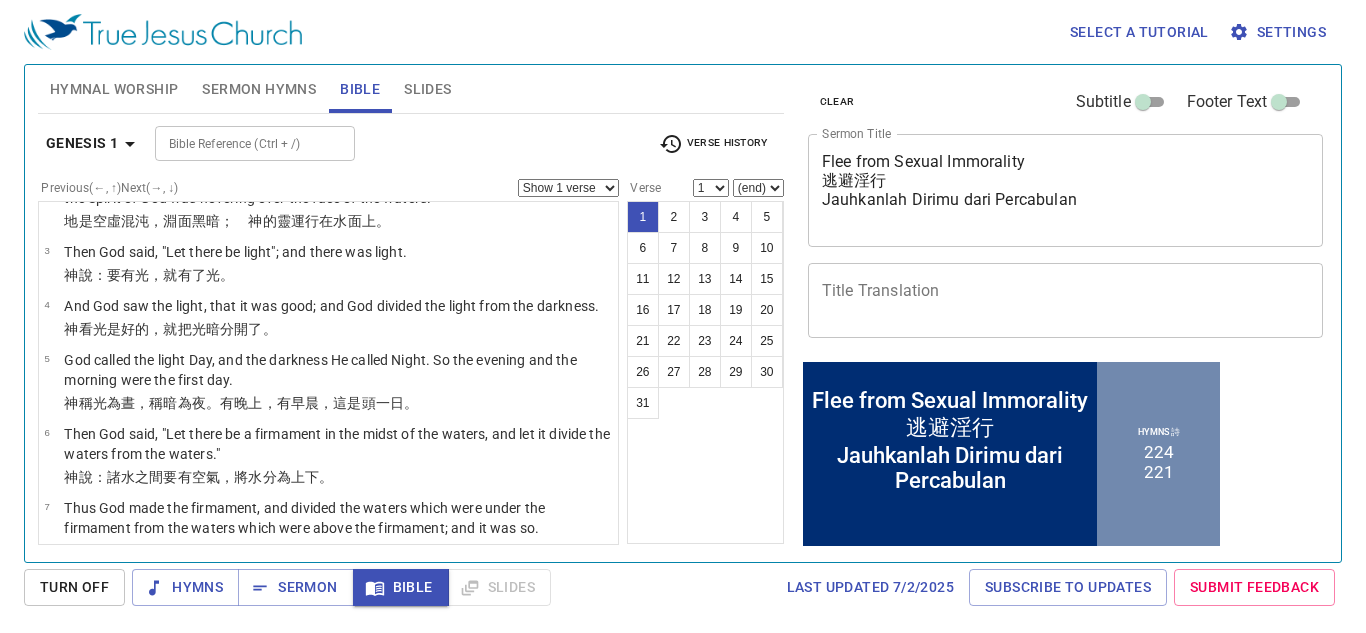 scroll, scrollTop: 108, scrollLeft: 0, axis: vertical 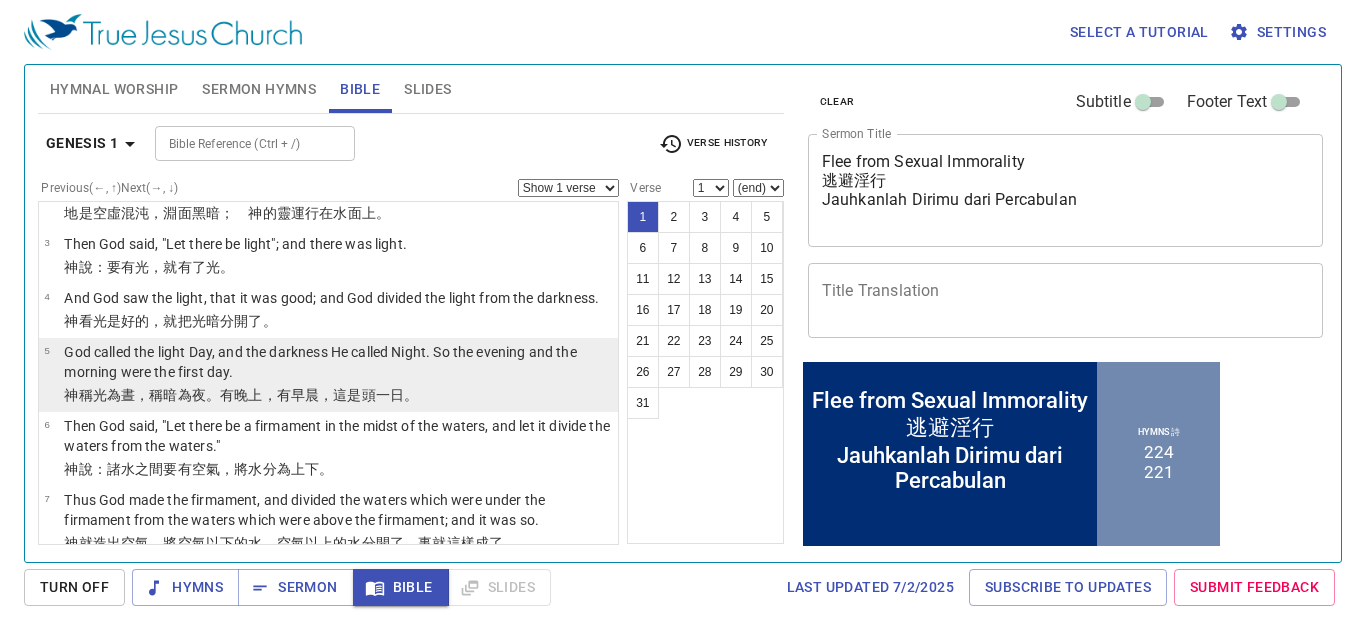 click on "God called the light Day, and the darkness He called Night. So the evening and the morning were the first day." at bounding box center [241, 116] 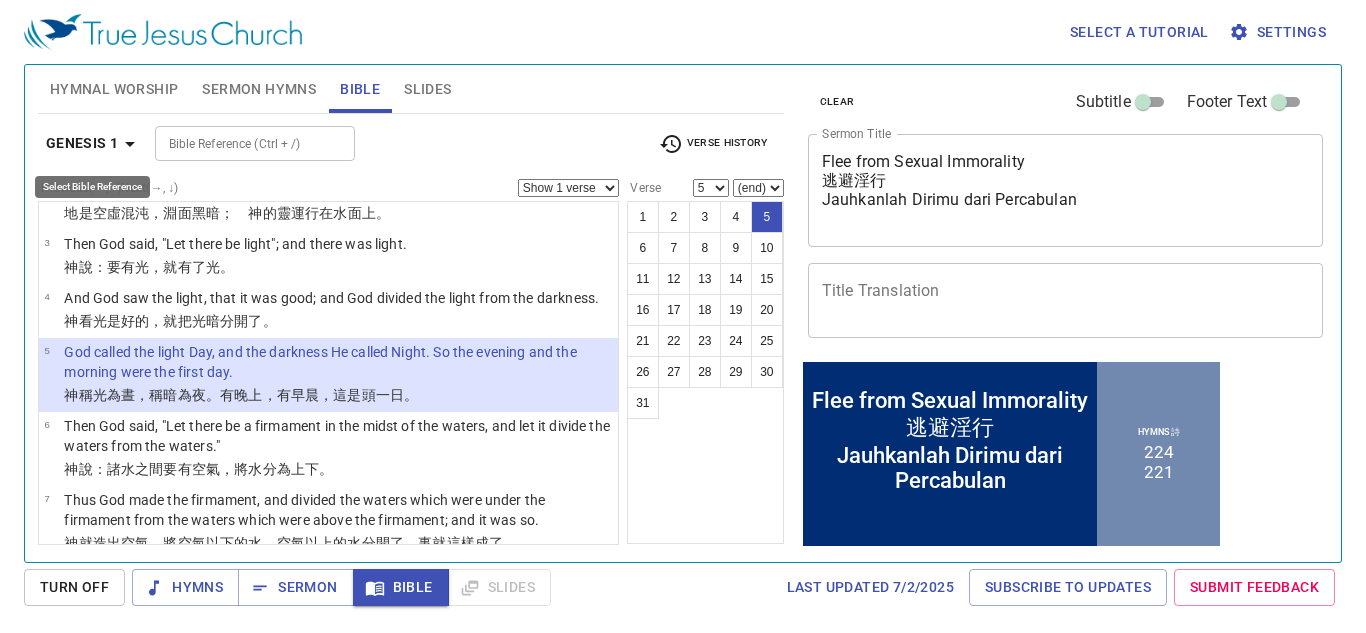 click on "Genesis 1" at bounding box center (82, 143) 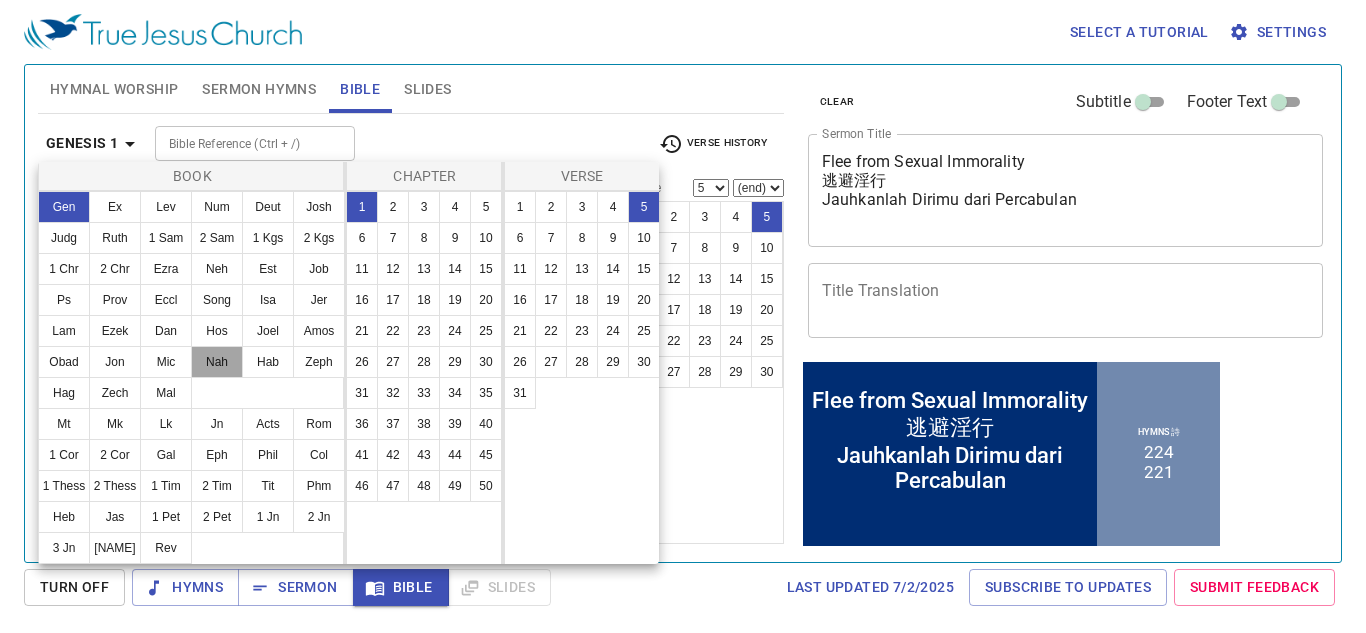 click on "Nah" at bounding box center (217, 362) 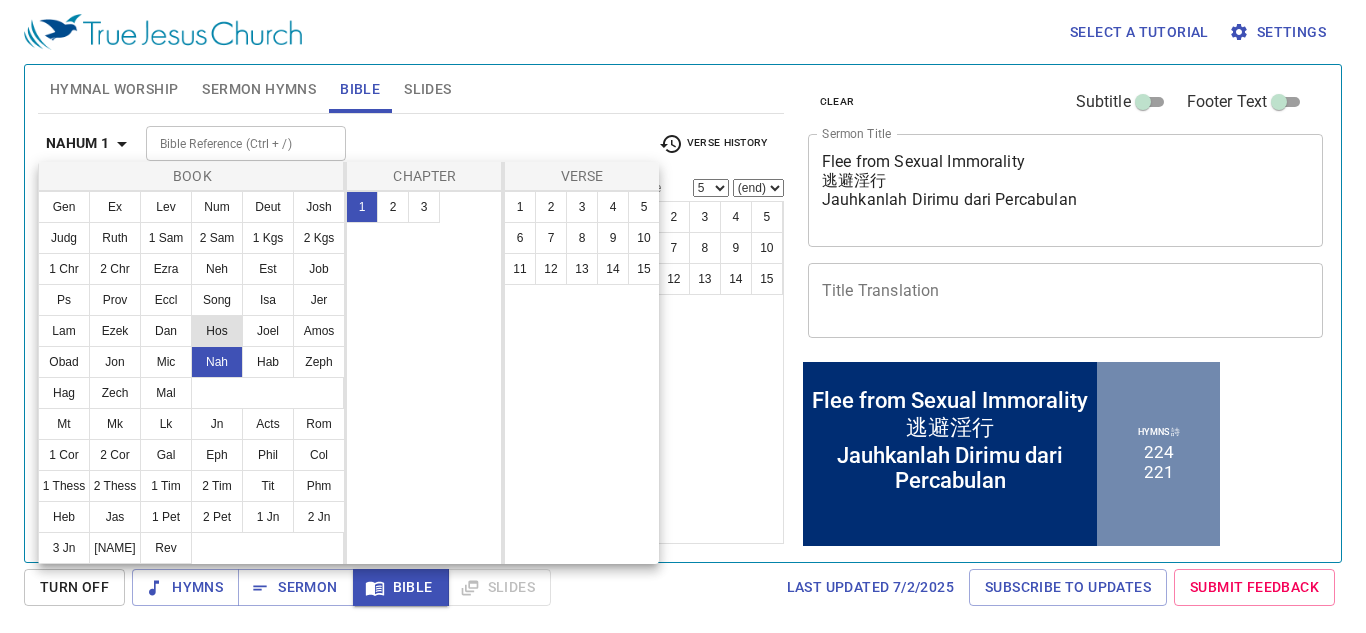 scroll, scrollTop: 0, scrollLeft: 0, axis: both 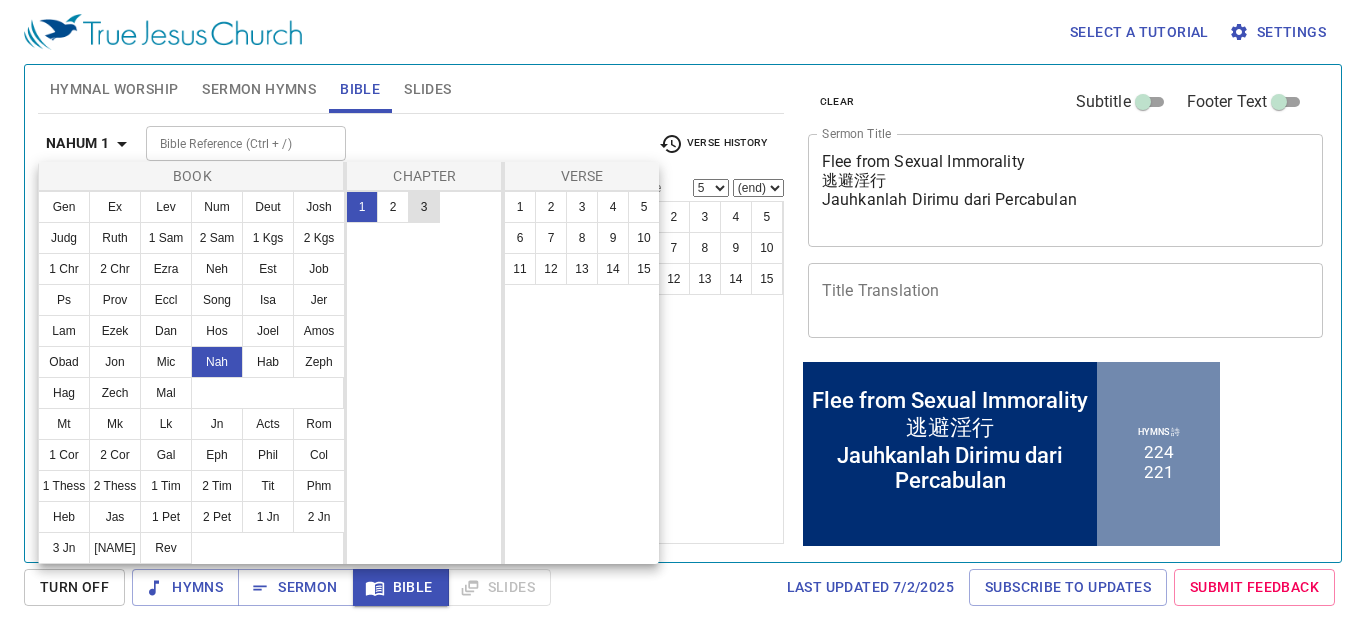 click on "3" at bounding box center (424, 207) 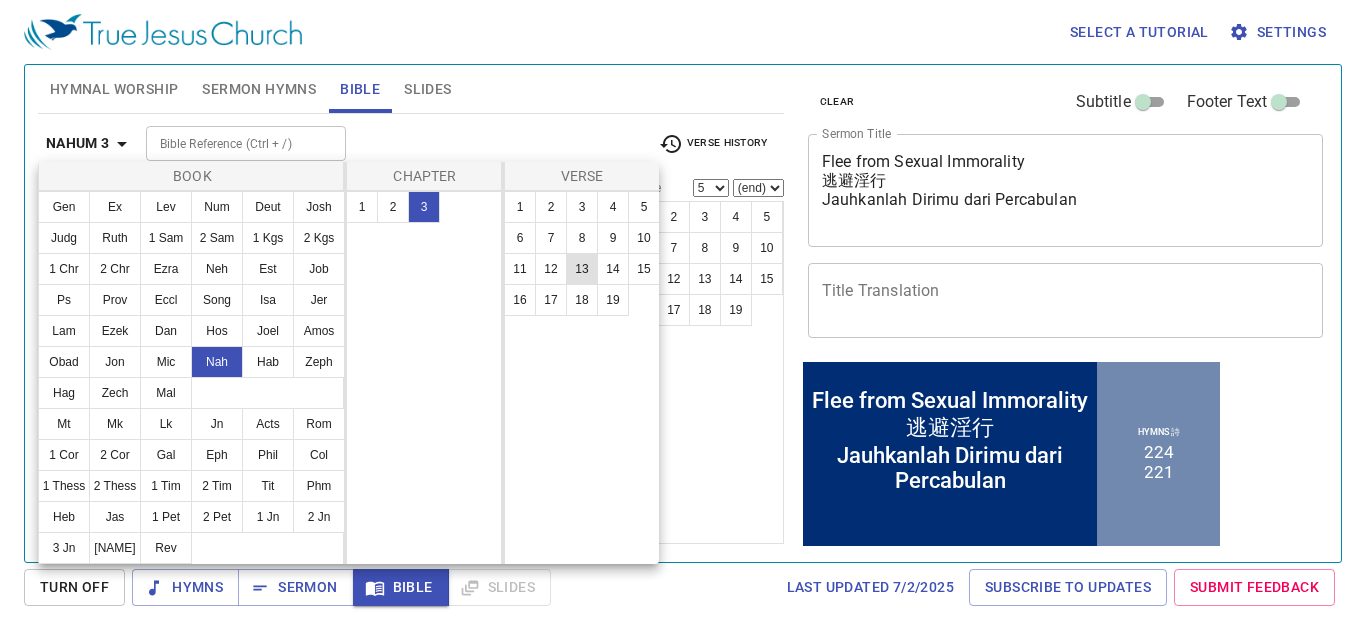 click on "13" at bounding box center (582, 269) 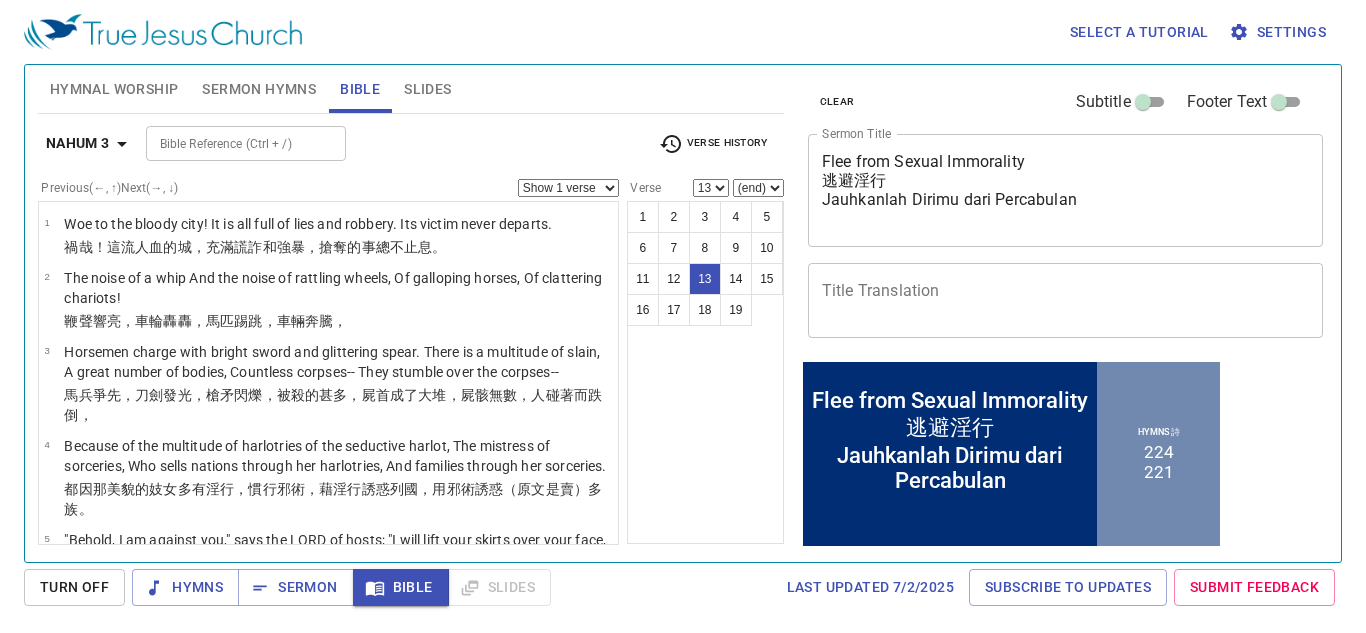 scroll, scrollTop: 882, scrollLeft: 0, axis: vertical 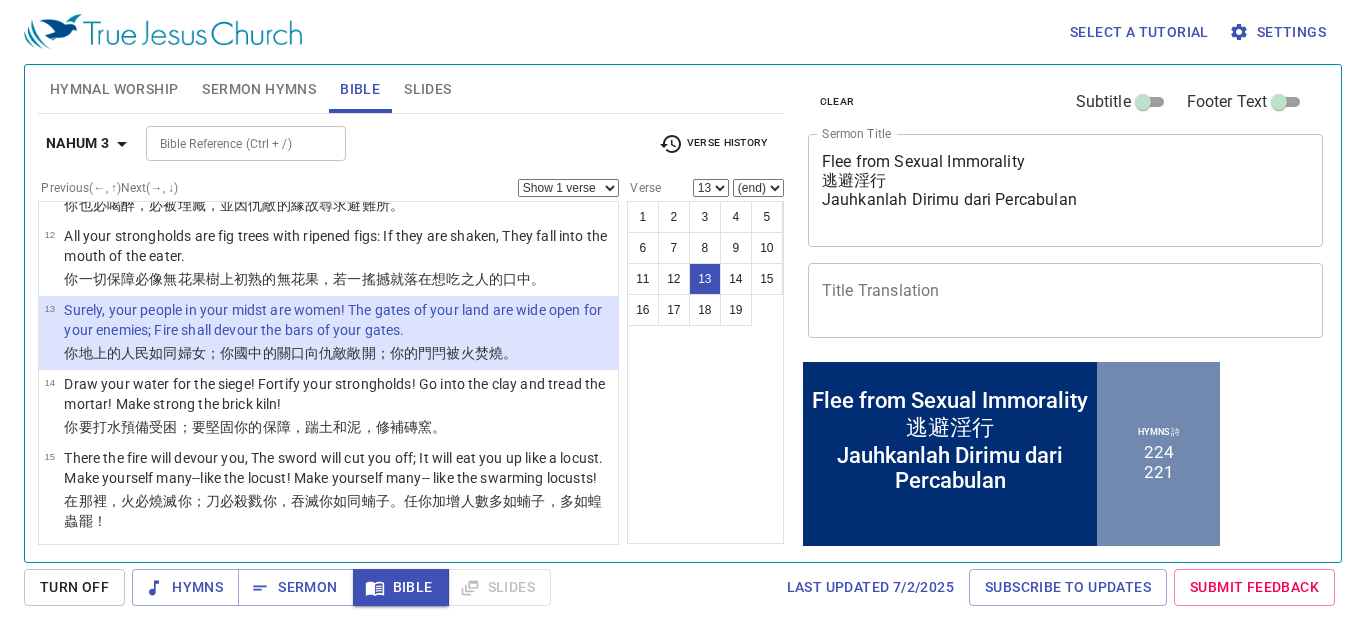 click on "Bible Reference (Ctrl + /) Bible Reference (Ctrl + /)" at bounding box center [395, 143] 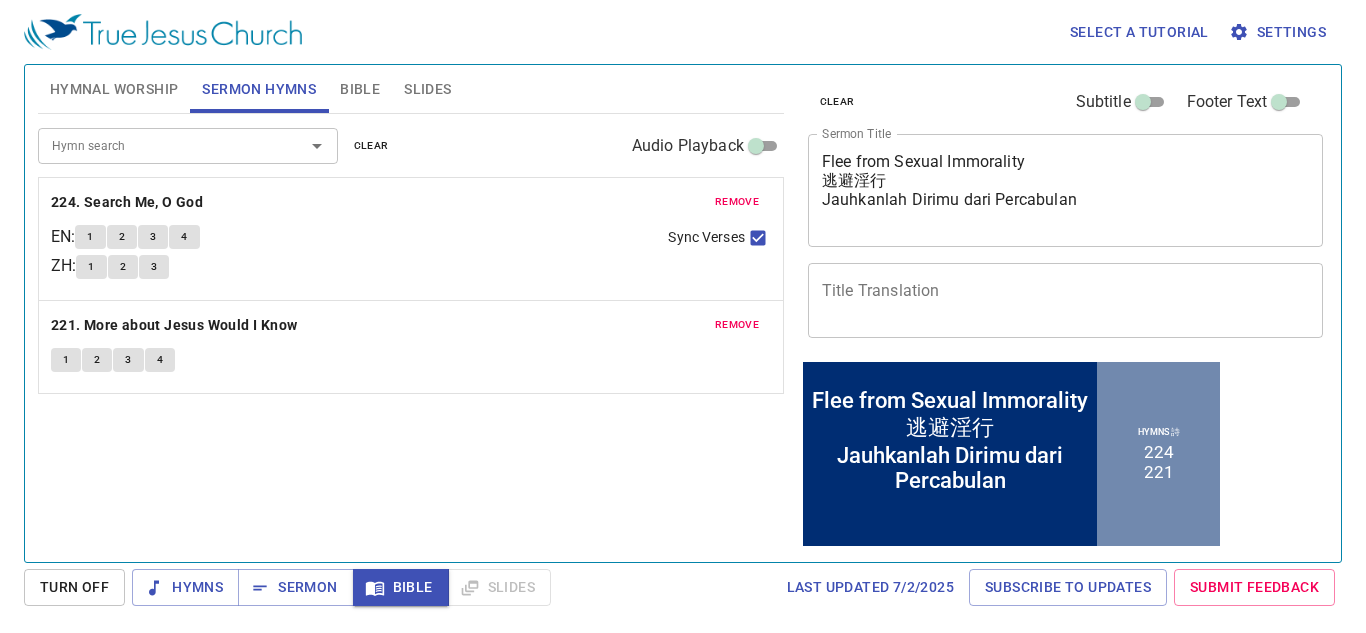 click on "Bible" at bounding box center [360, 89] 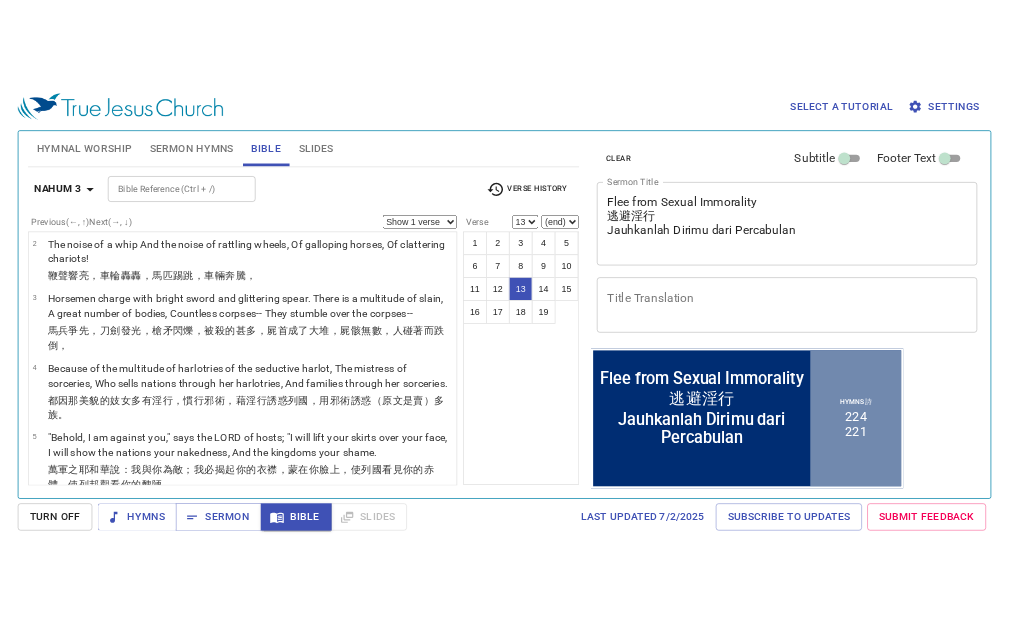scroll, scrollTop: 0, scrollLeft: 0, axis: both 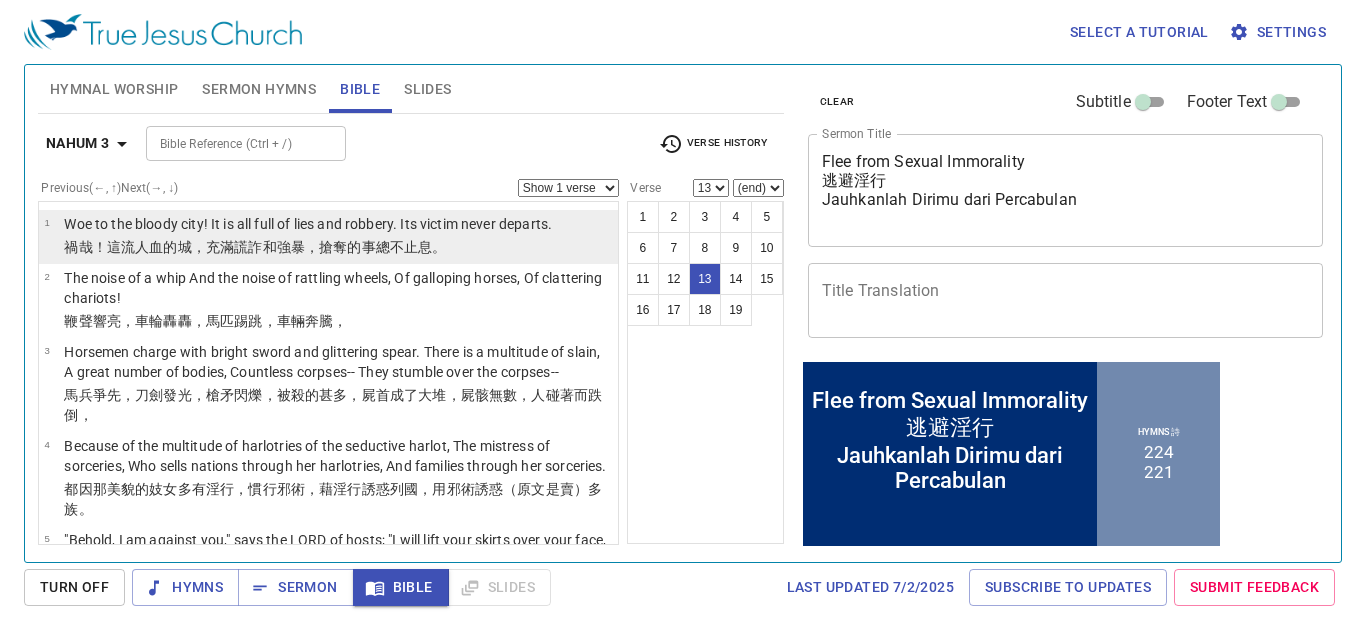 click on "，搶奪的事 總不止息 。" at bounding box center [376, 247] 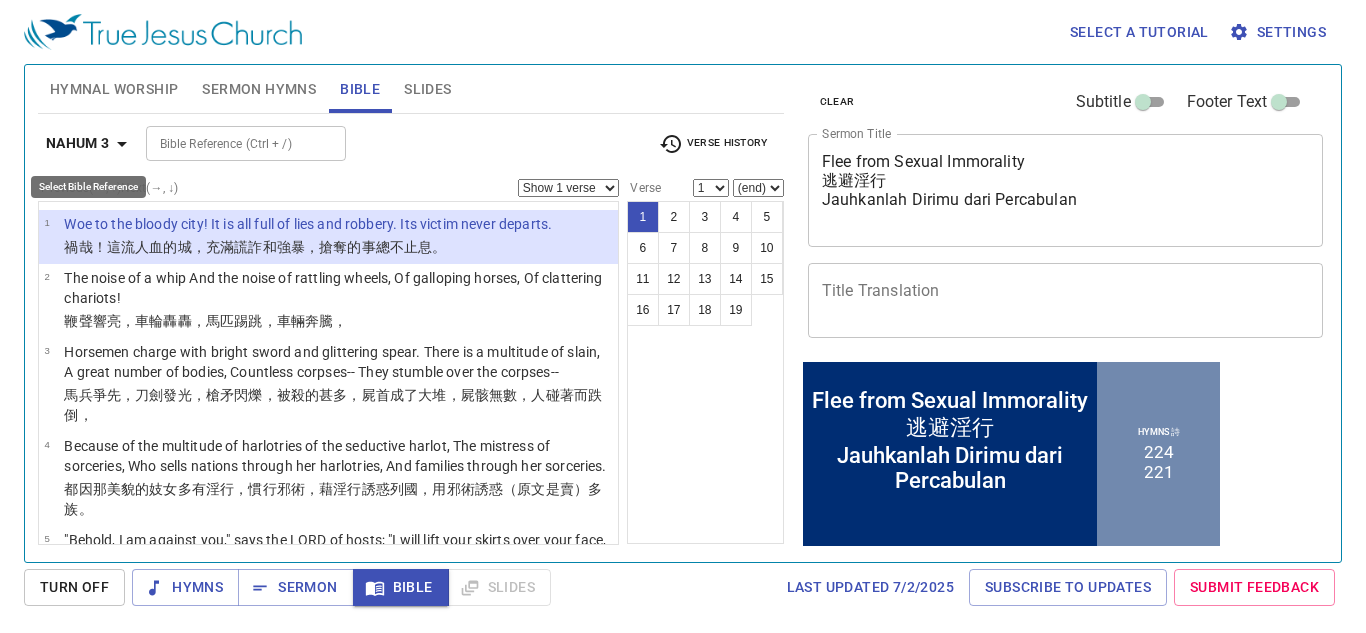 click at bounding box center (122, 144) 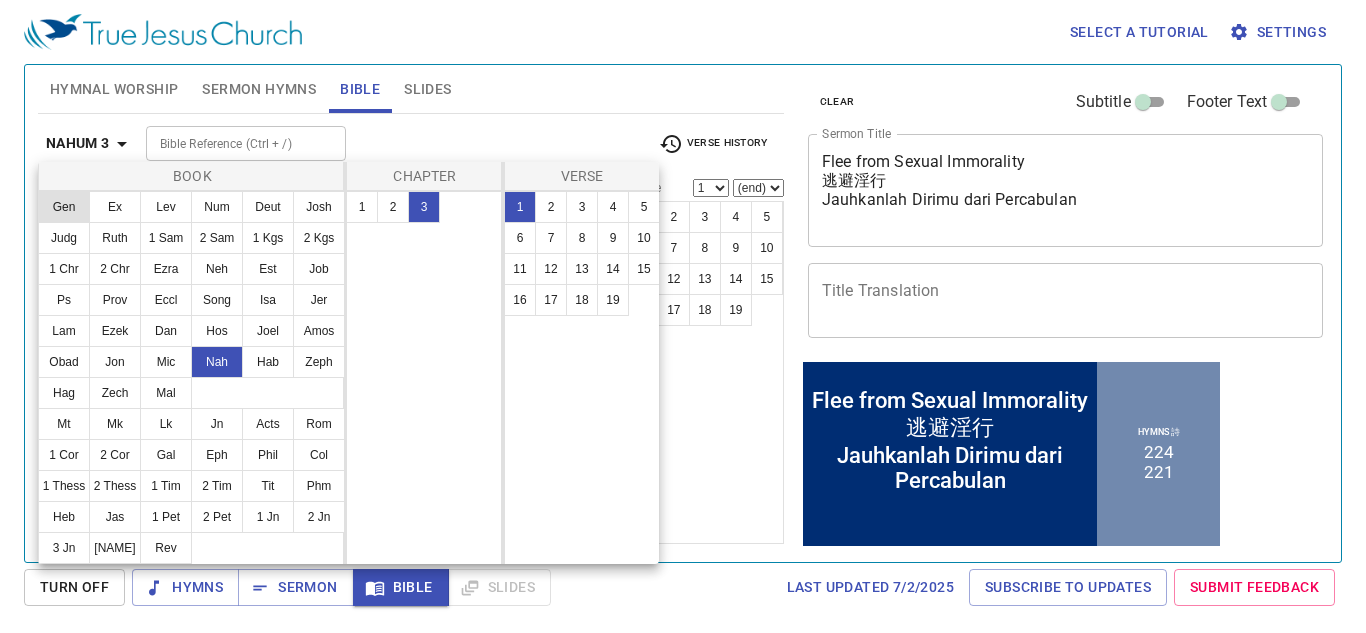 click on "Gen" at bounding box center [64, 207] 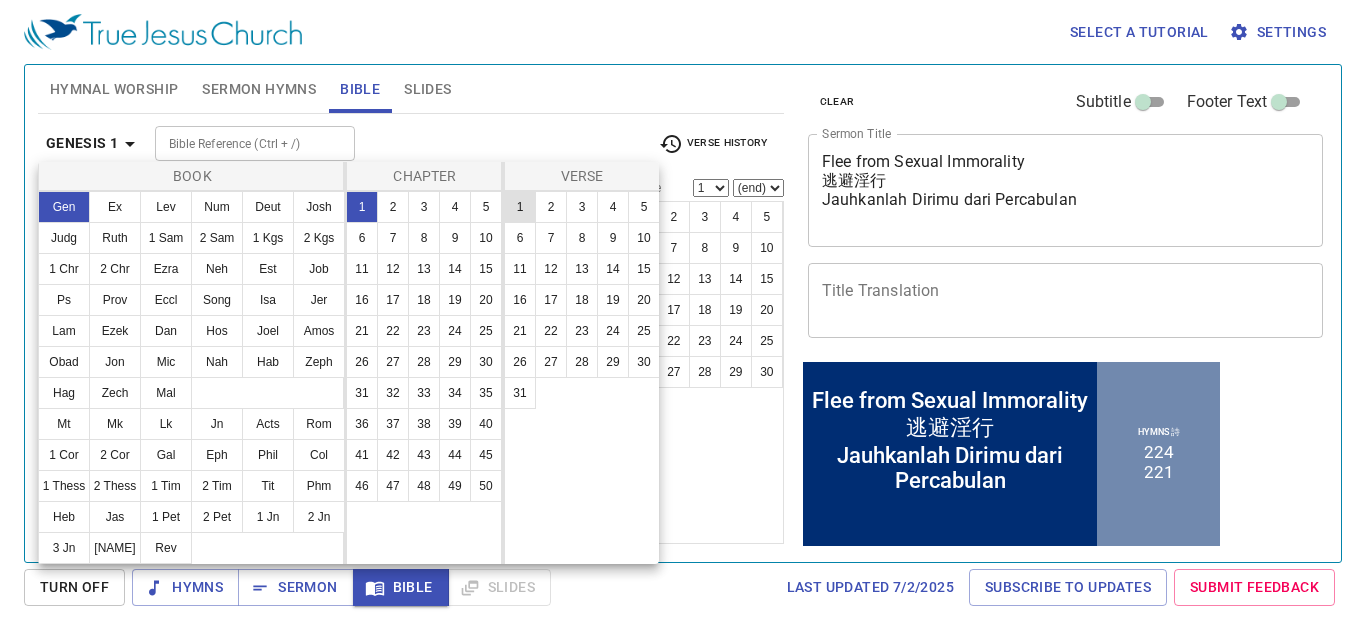 click on "1" at bounding box center (520, 207) 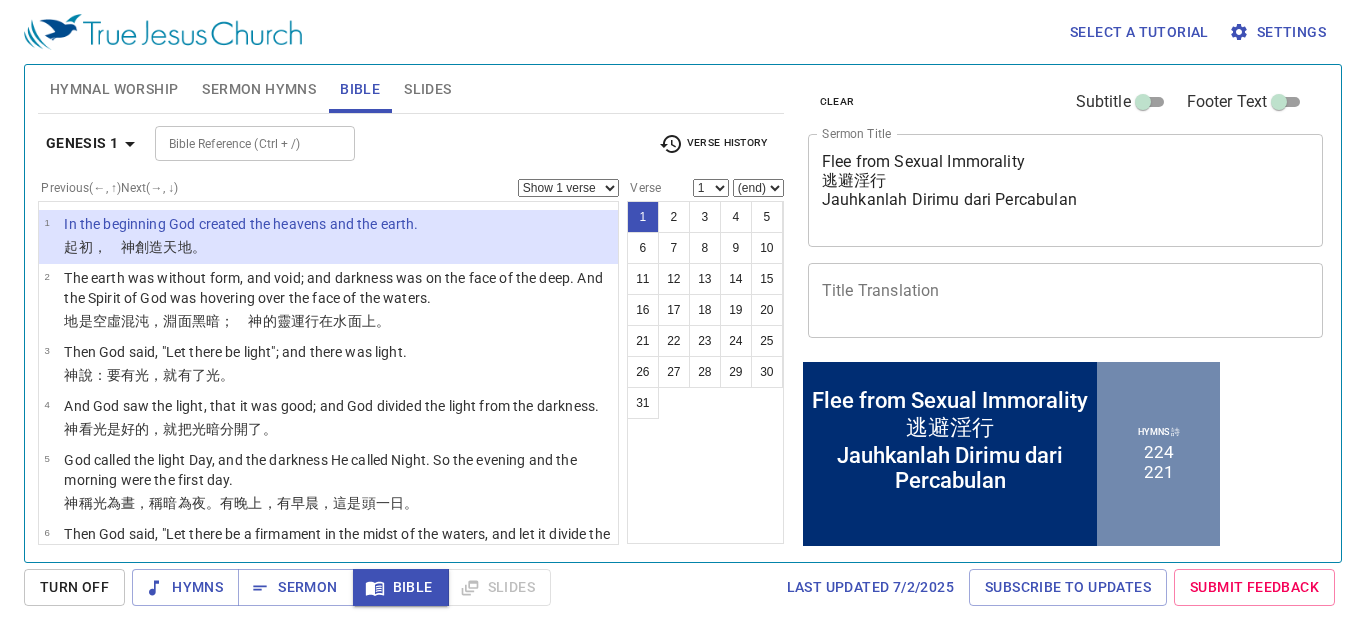 click on "Select a tutorial Settings" at bounding box center (679, 32) 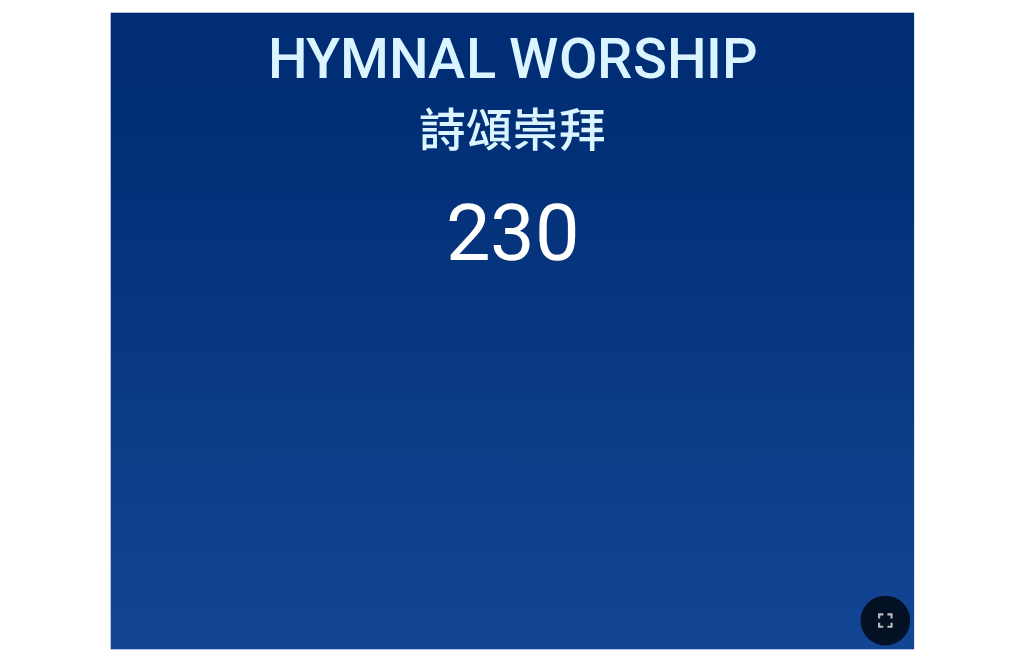 scroll, scrollTop: 0, scrollLeft: 0, axis: both 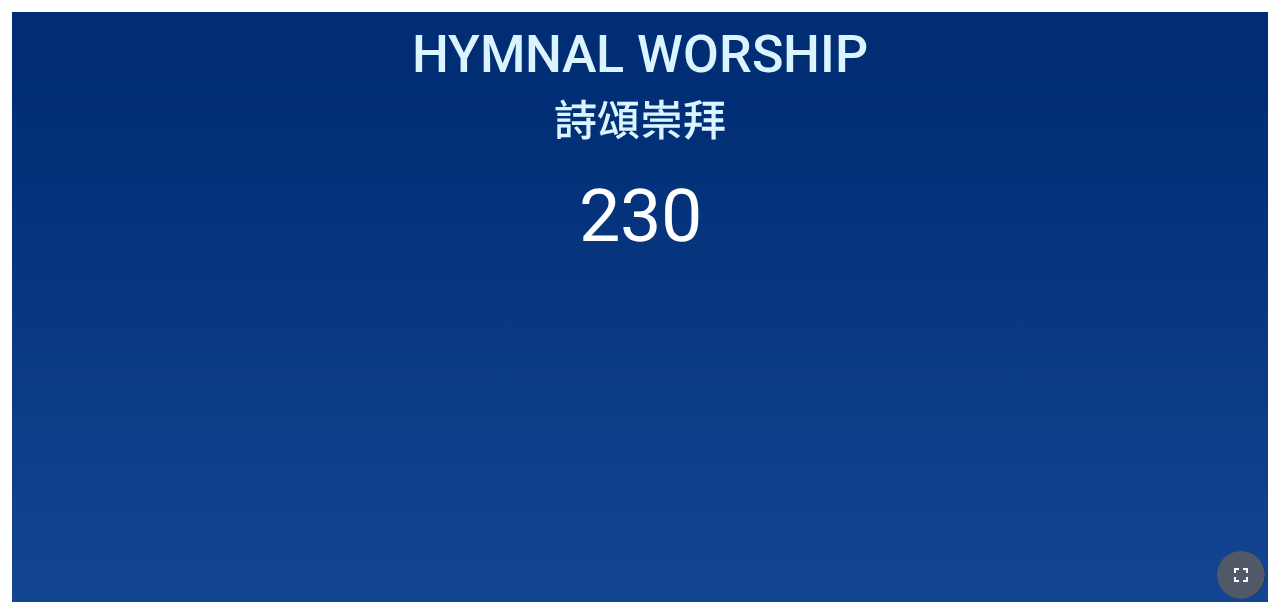 click at bounding box center (1241, 575) 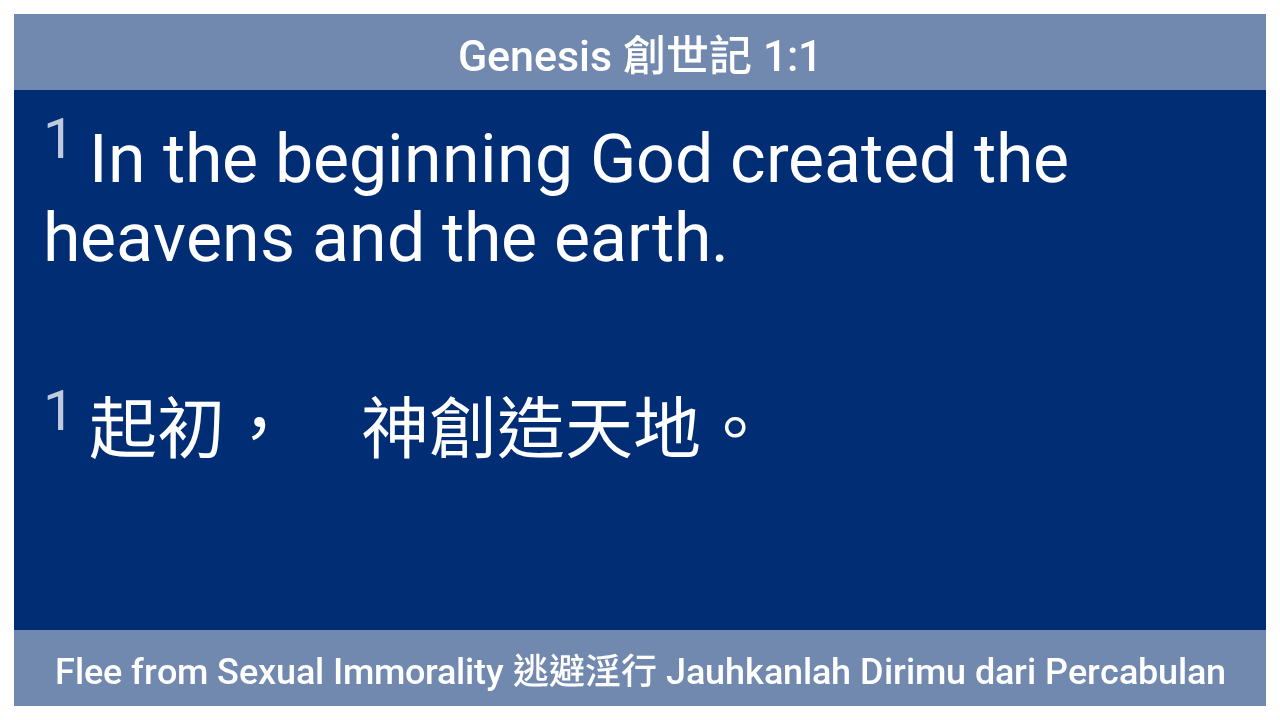 click on "Genesis 創世記 1:1 Genesis 創世記 1:1 1 In the beginning God created the heavens and the earth. 1 In the beginning God created the heavens and the earth. 1 ﻿起初 ，　神 創造 天 地 。 1 ﻿起初 ，　神 創造 天 地 。 Flee from Sexual Immorality 逃避淫行 Jauhkanlah Dirimu dari Percabulan    Flee from Sexual Immorality 逃避淫行 Jauhkanlah Dirimu dari Percabulan" at bounding box center [640, 360] 